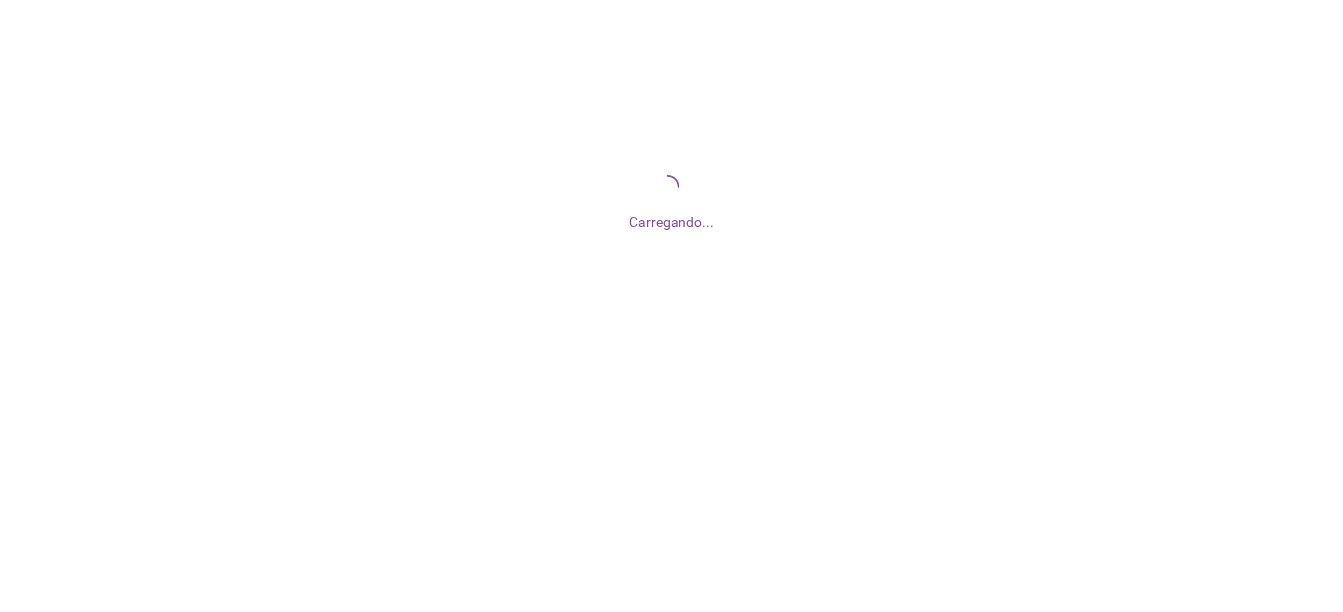 scroll, scrollTop: 0, scrollLeft: 0, axis: both 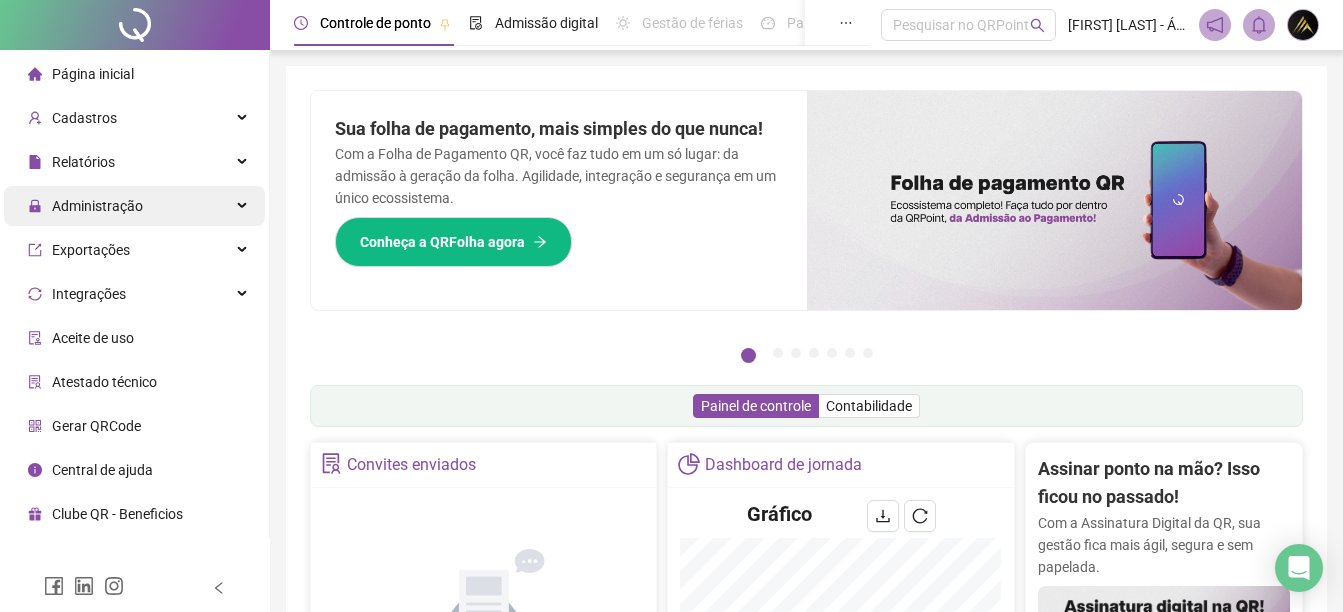 click on "Administração" at bounding box center (97, 206) 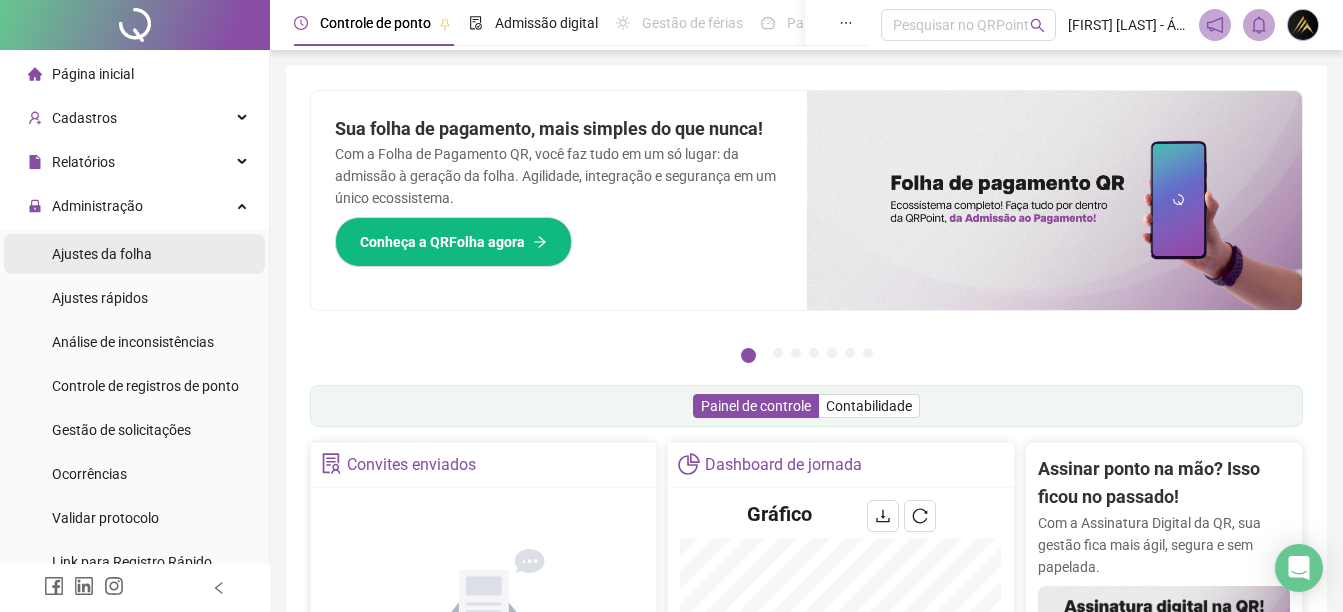 click on "Ajustes da folha" at bounding box center [102, 254] 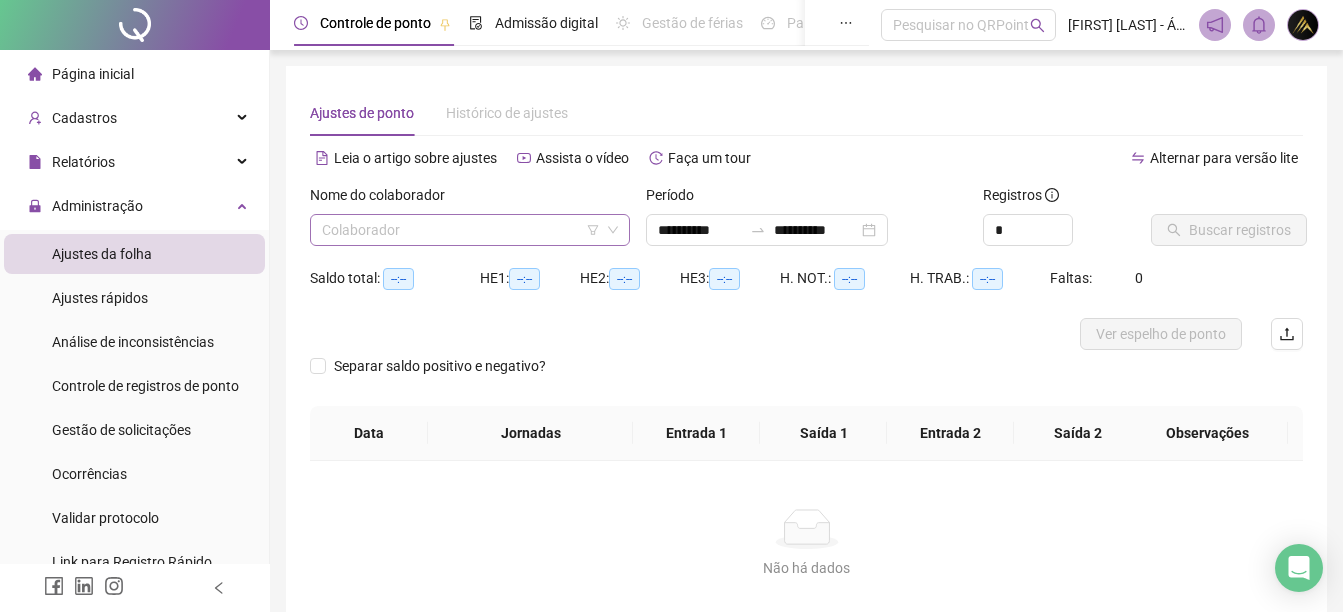 click at bounding box center [461, 230] 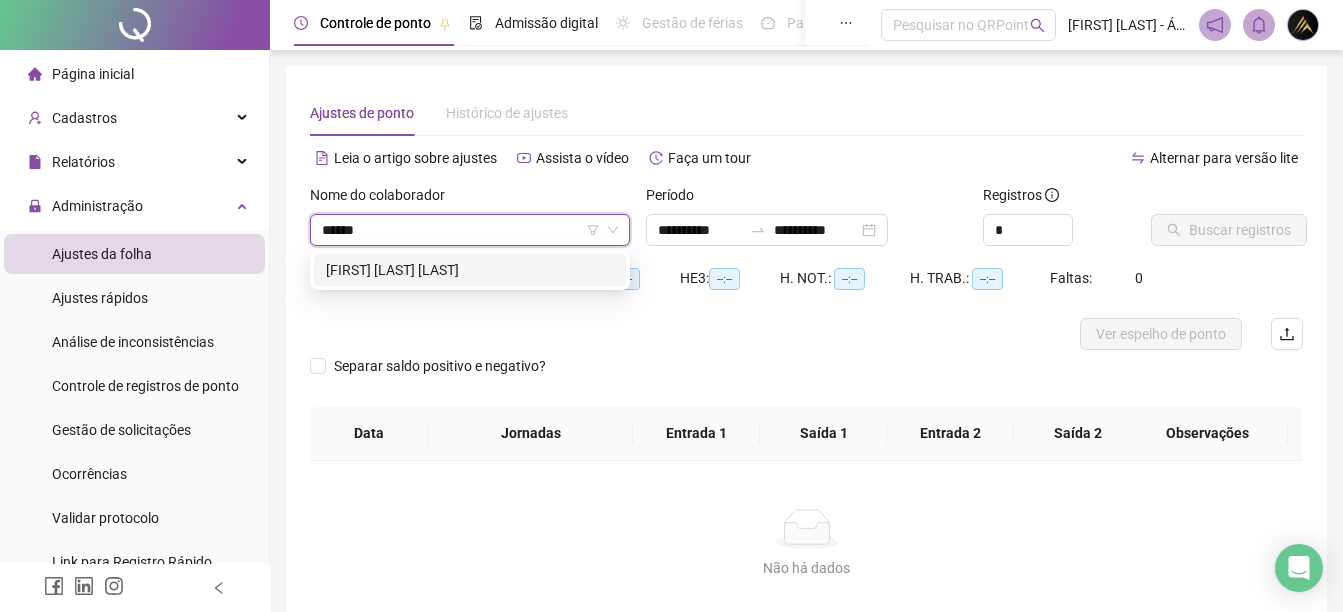 type on "*******" 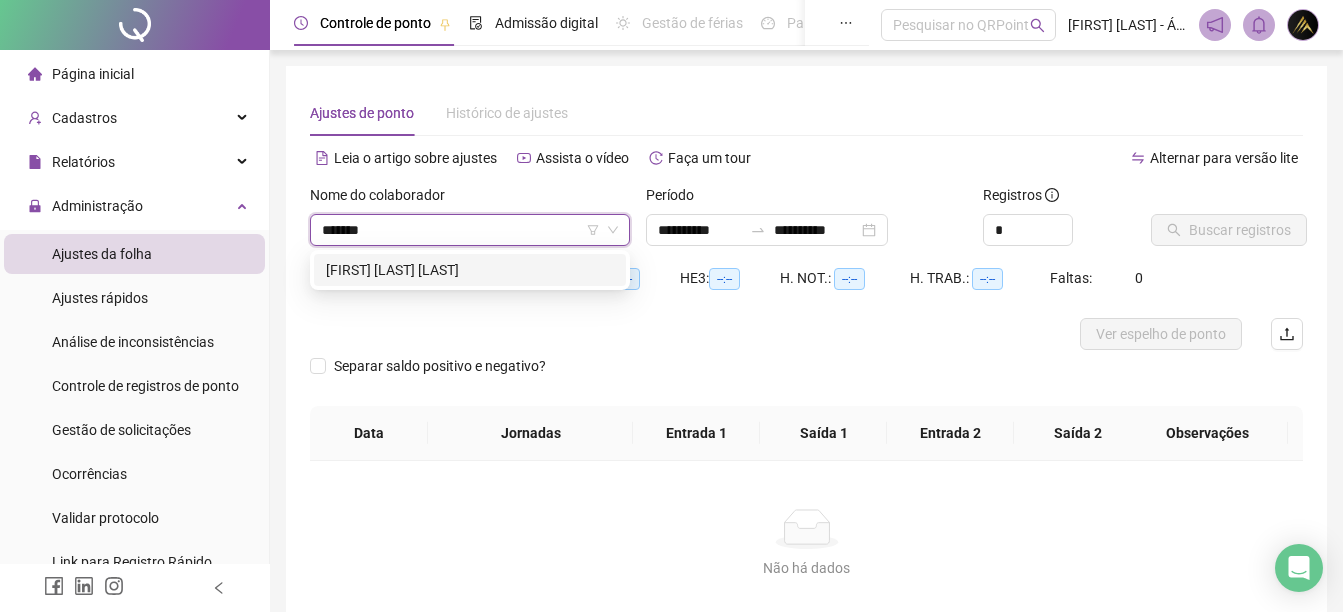 click on "[FIRST] [LAST] [LAST]" at bounding box center [470, 270] 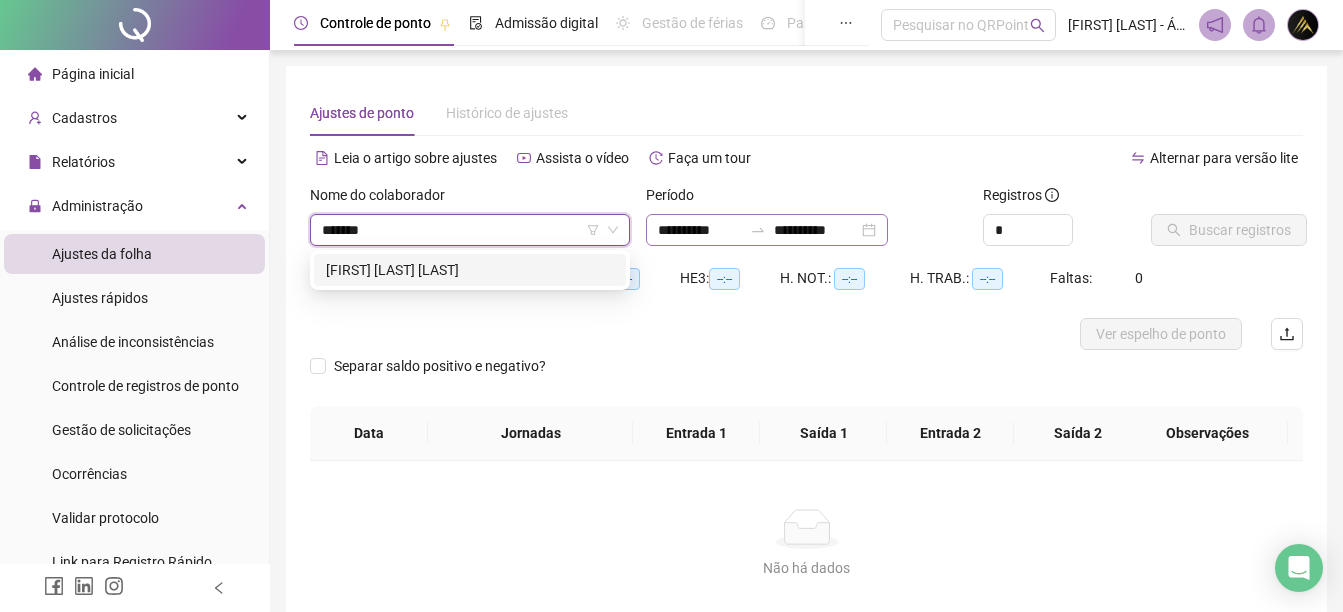 type 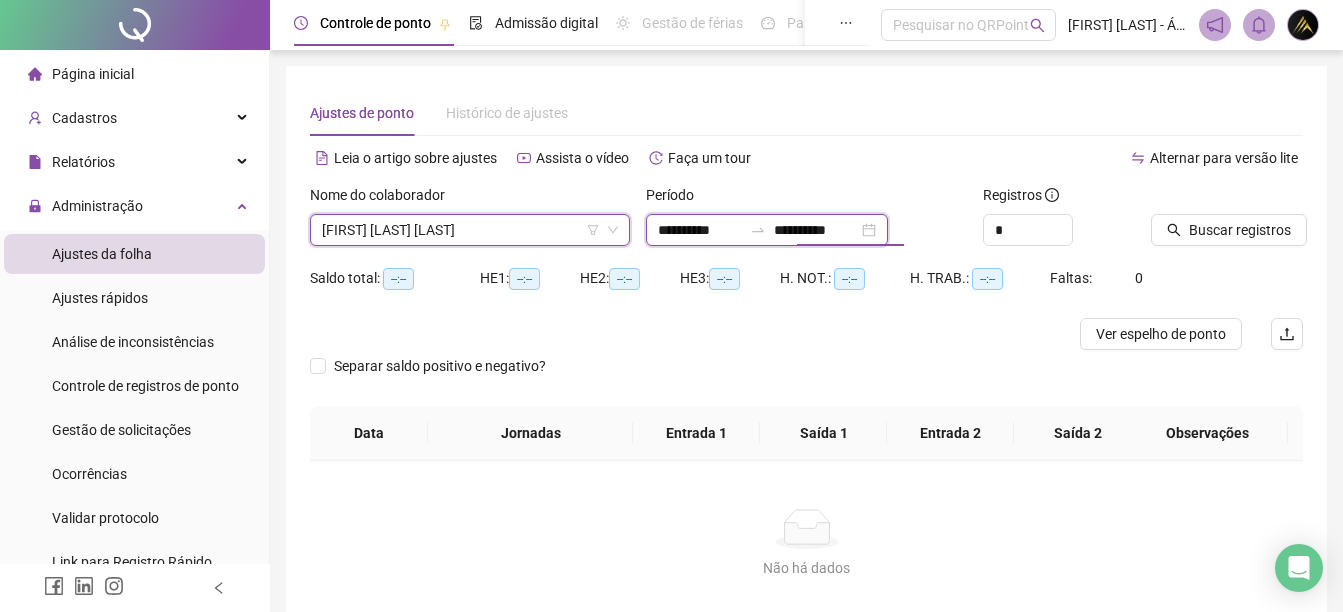 click on "**********" at bounding box center [816, 230] 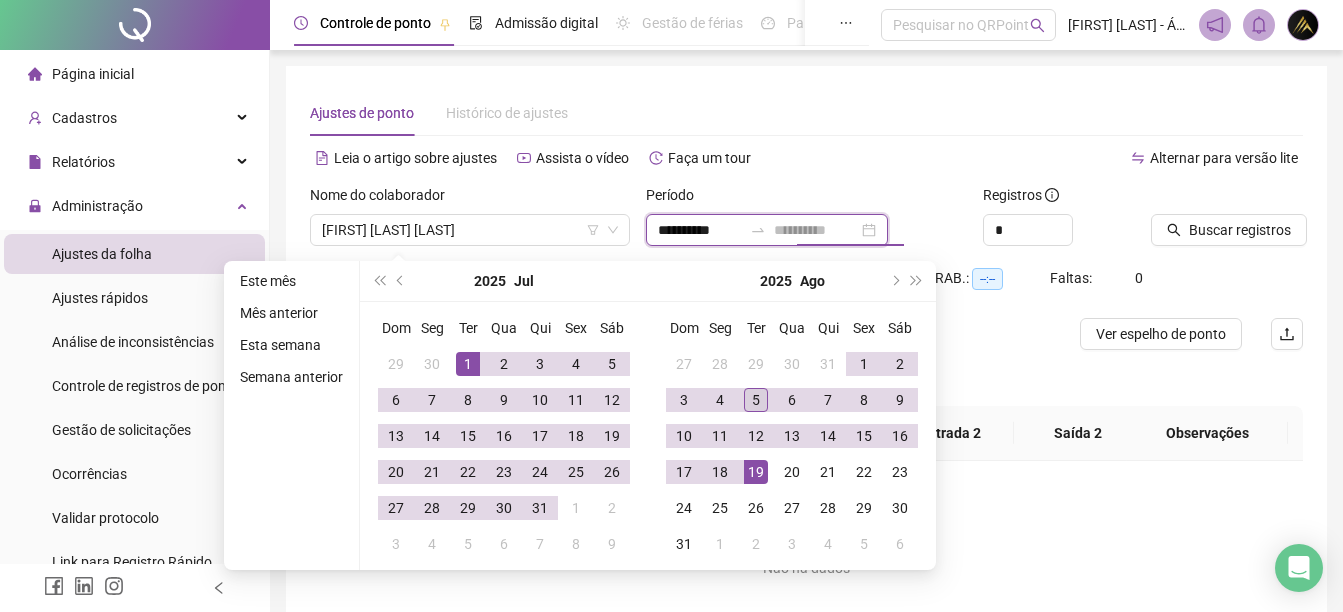 type on "**********" 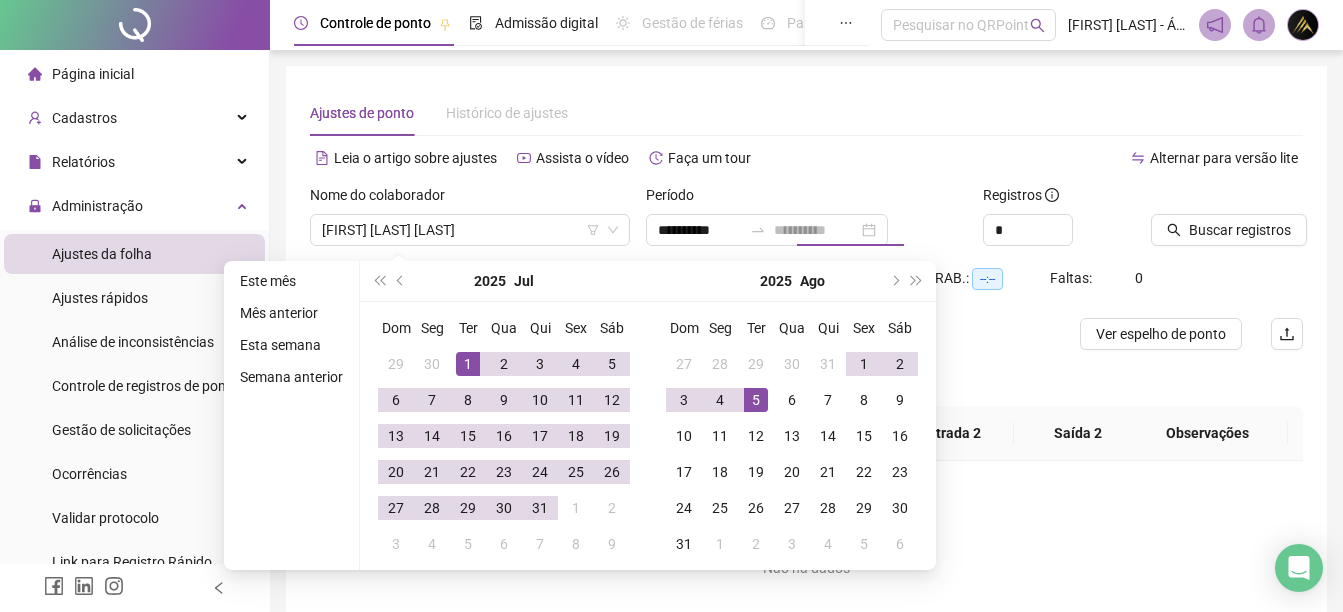 click on "5" at bounding box center (756, 400) 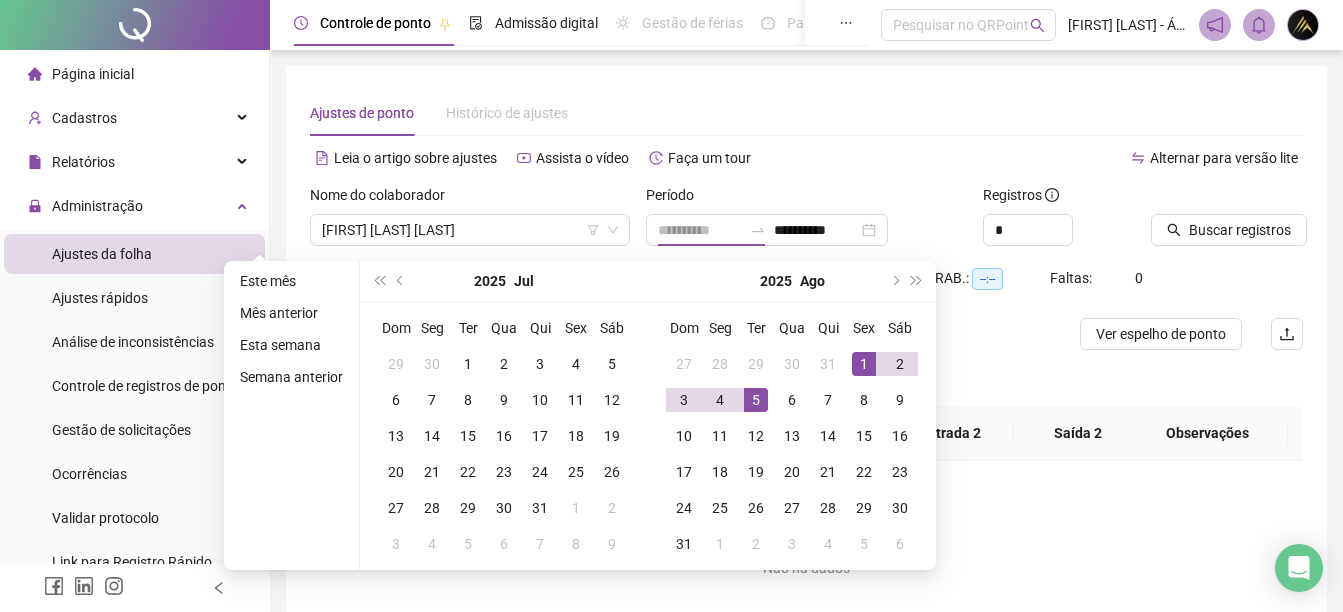 click on "1" at bounding box center (864, 364) 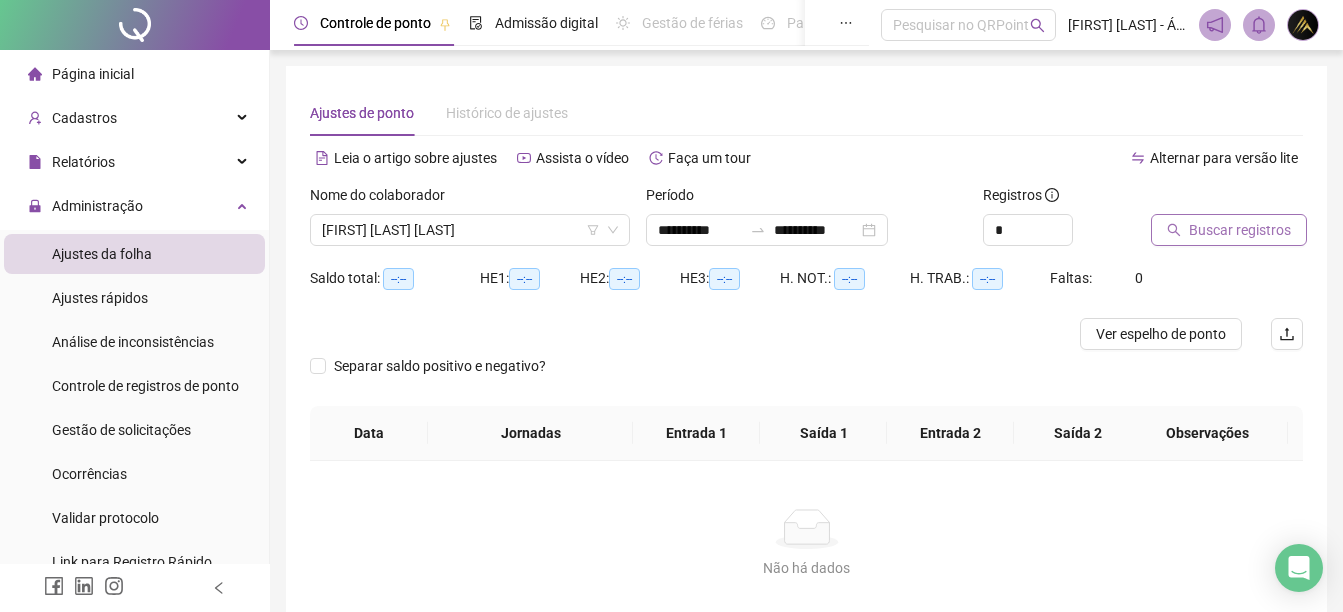click on "Buscar registros" at bounding box center [1240, 230] 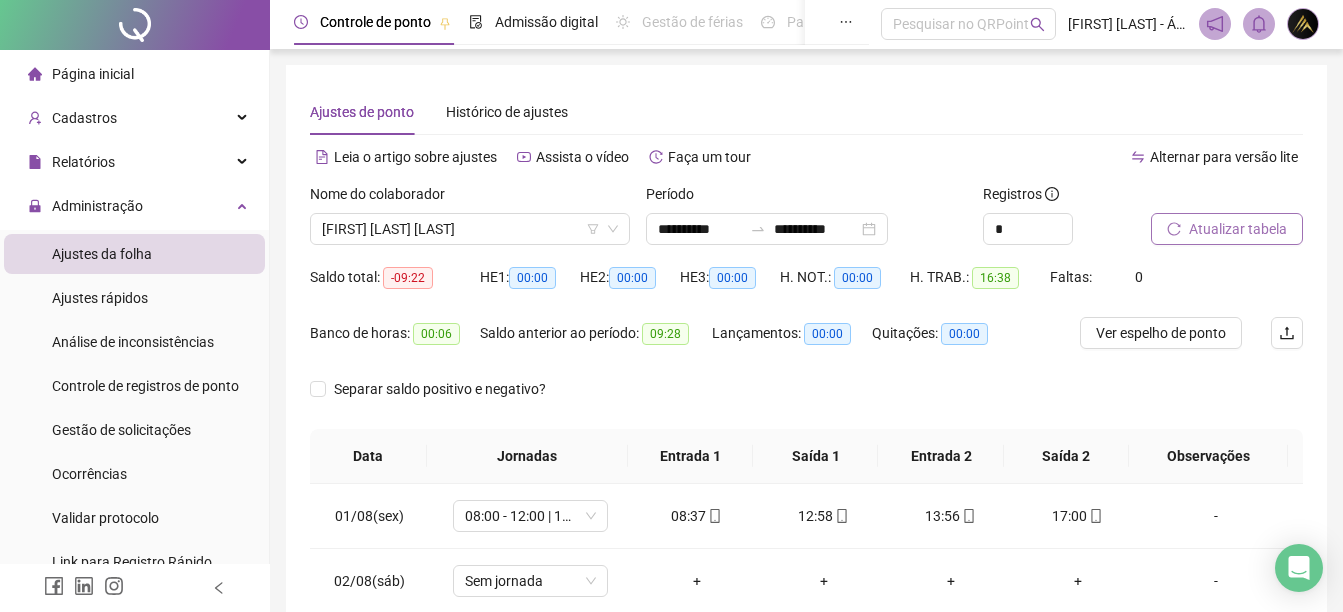 scroll, scrollTop: 0, scrollLeft: 0, axis: both 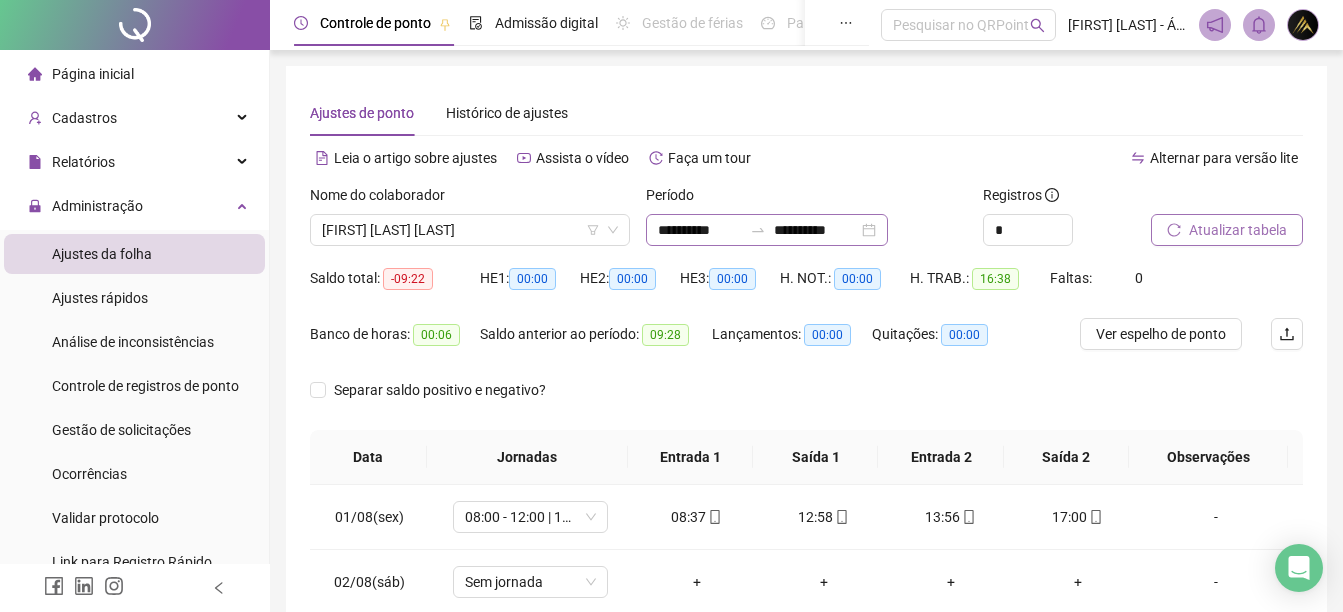 click on "**********" at bounding box center [767, 230] 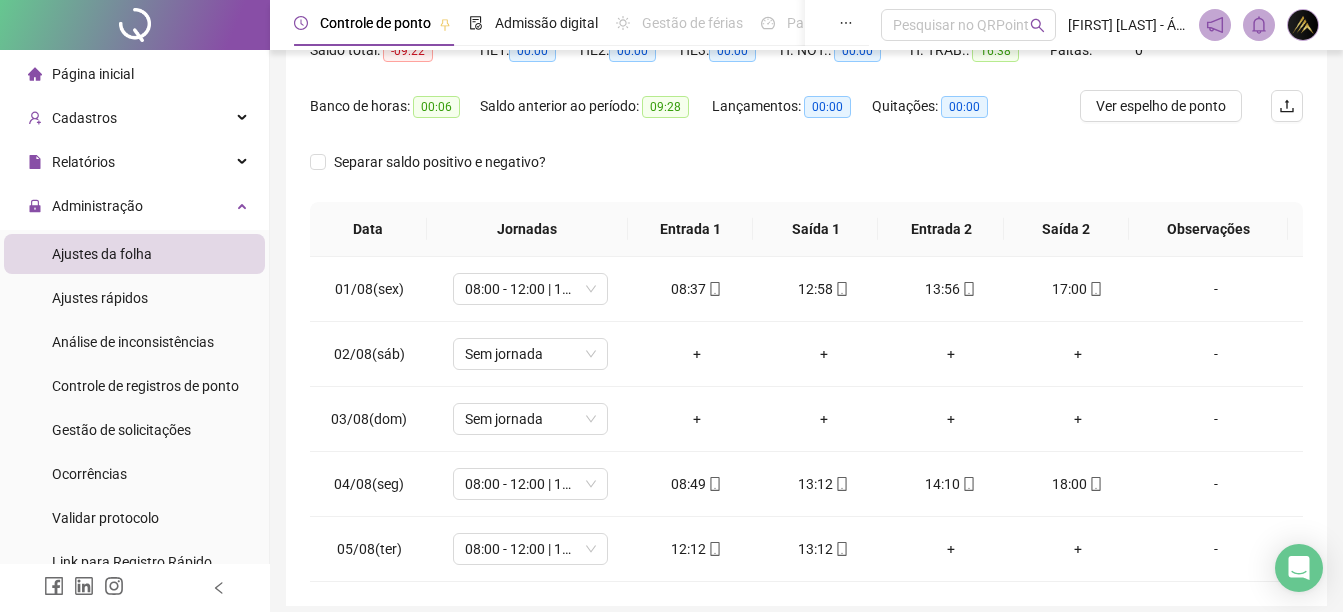 scroll, scrollTop: 111, scrollLeft: 0, axis: vertical 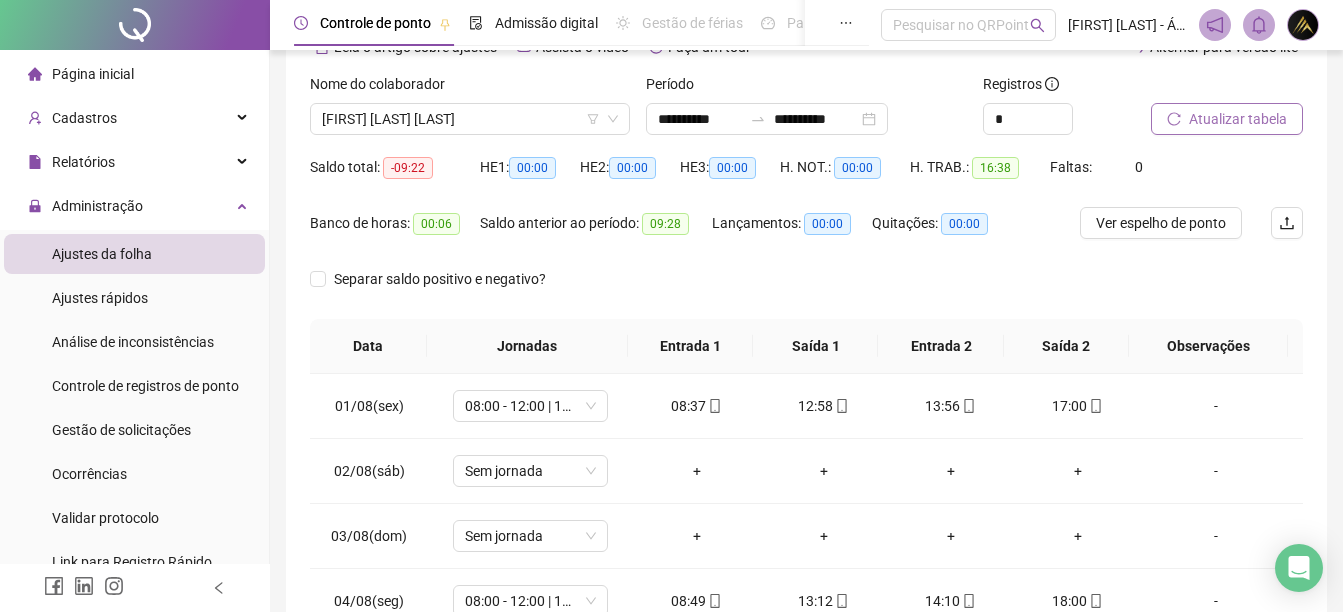 click on "Atualizar tabela" at bounding box center [1227, 119] 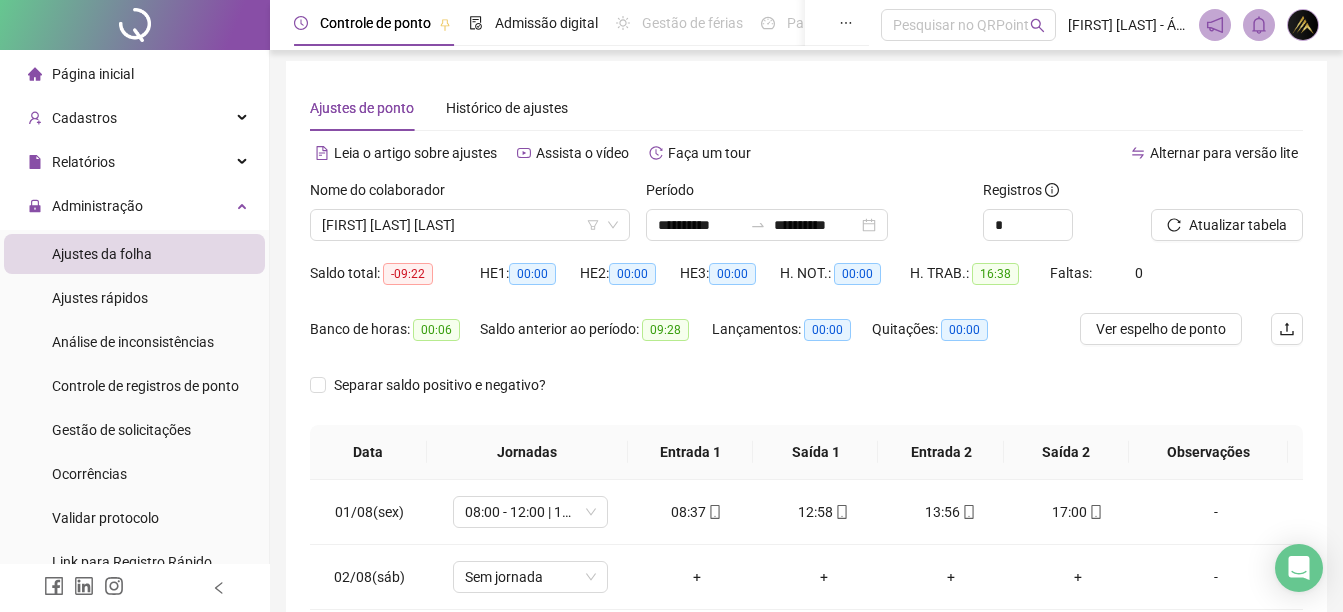 scroll, scrollTop: 308, scrollLeft: 0, axis: vertical 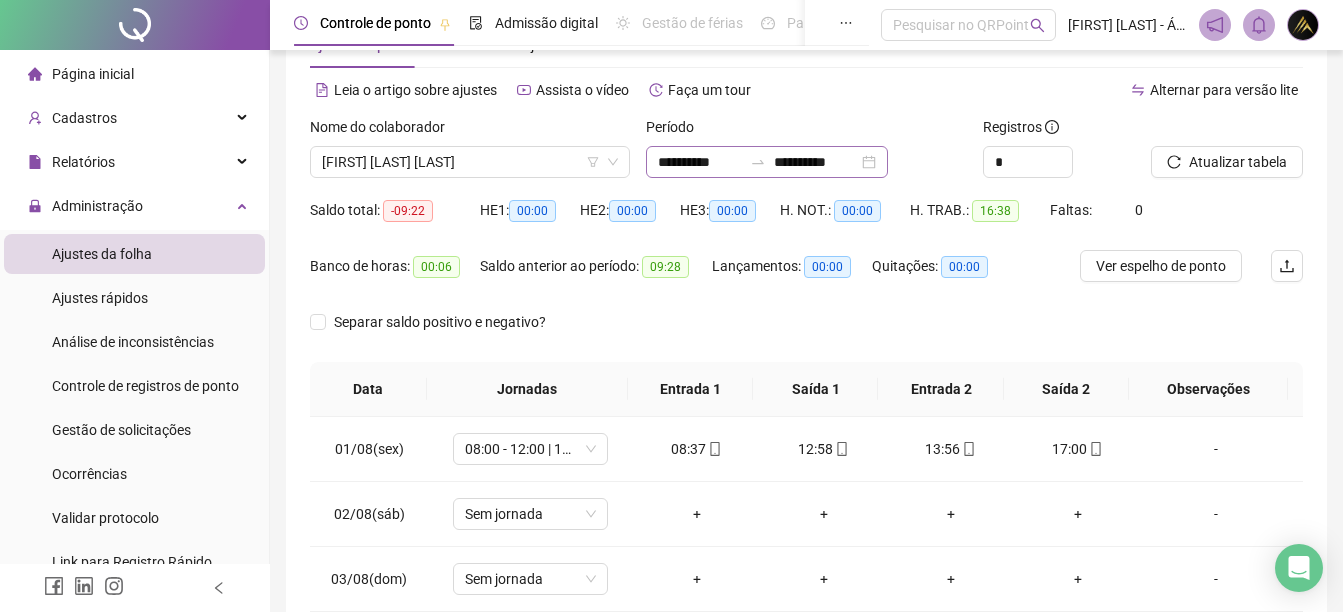 click on "**********" at bounding box center (767, 162) 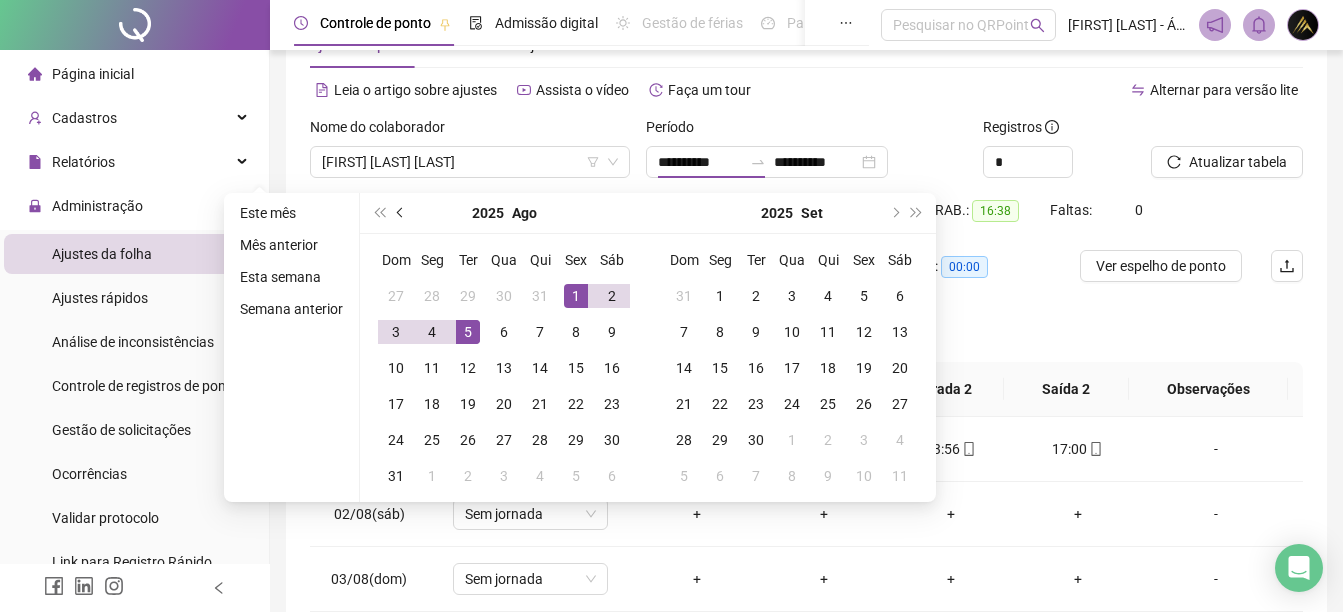 click at bounding box center [401, 213] 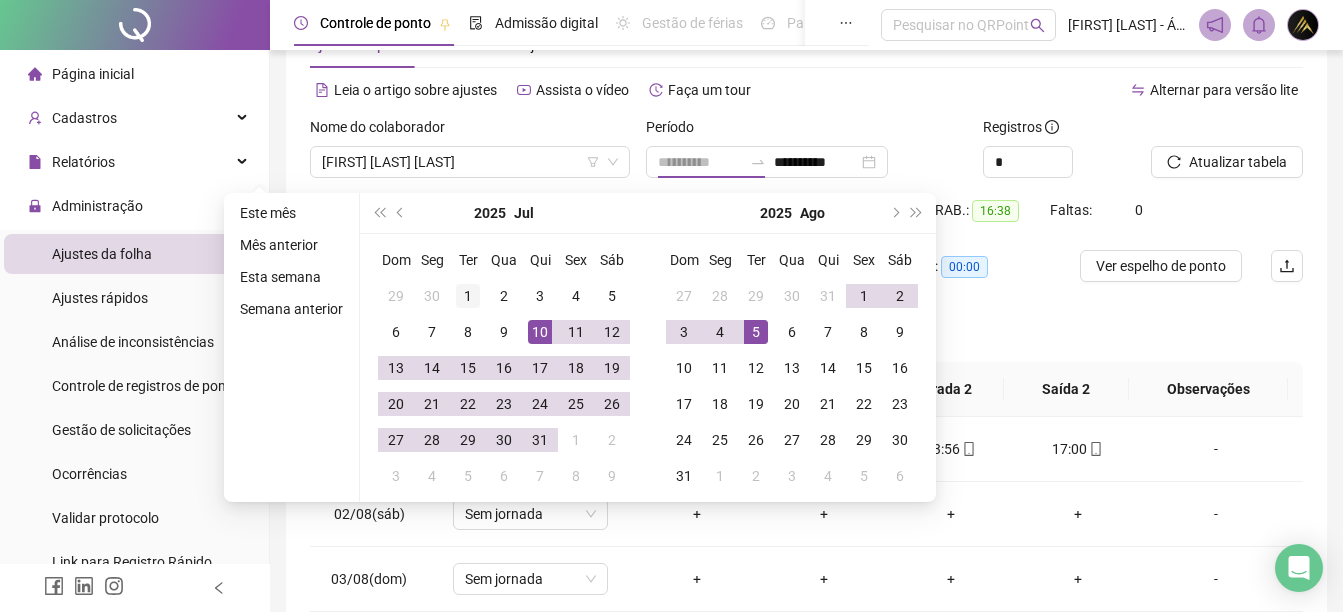 type on "**********" 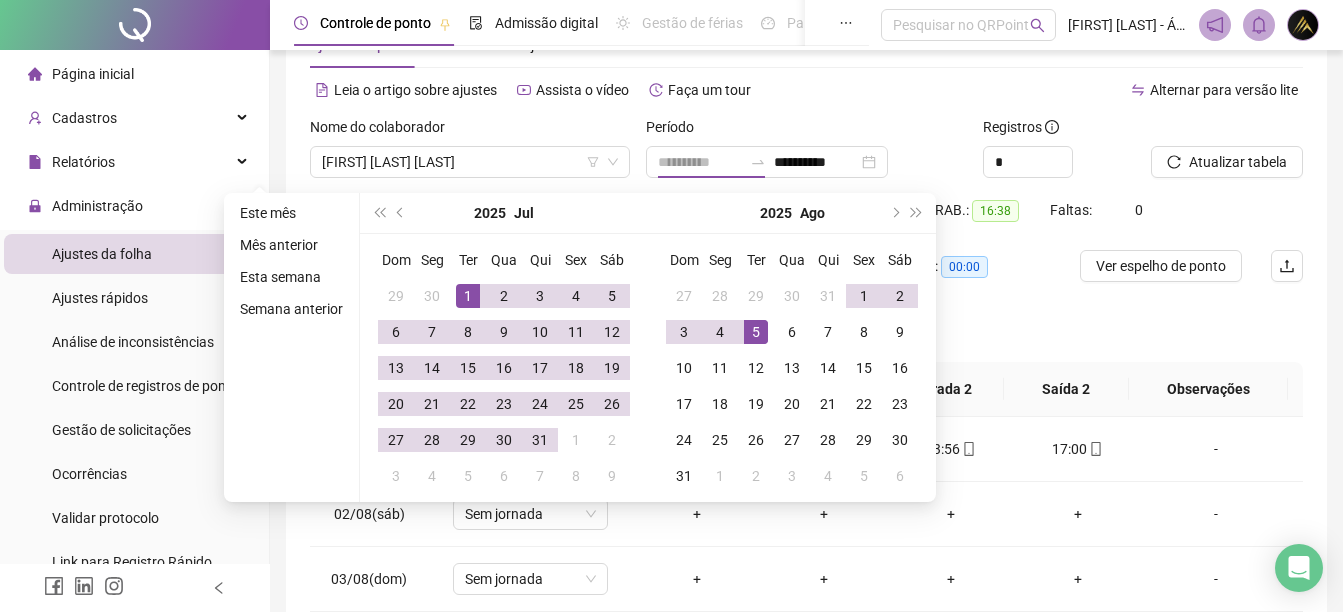 click on "1" at bounding box center [468, 296] 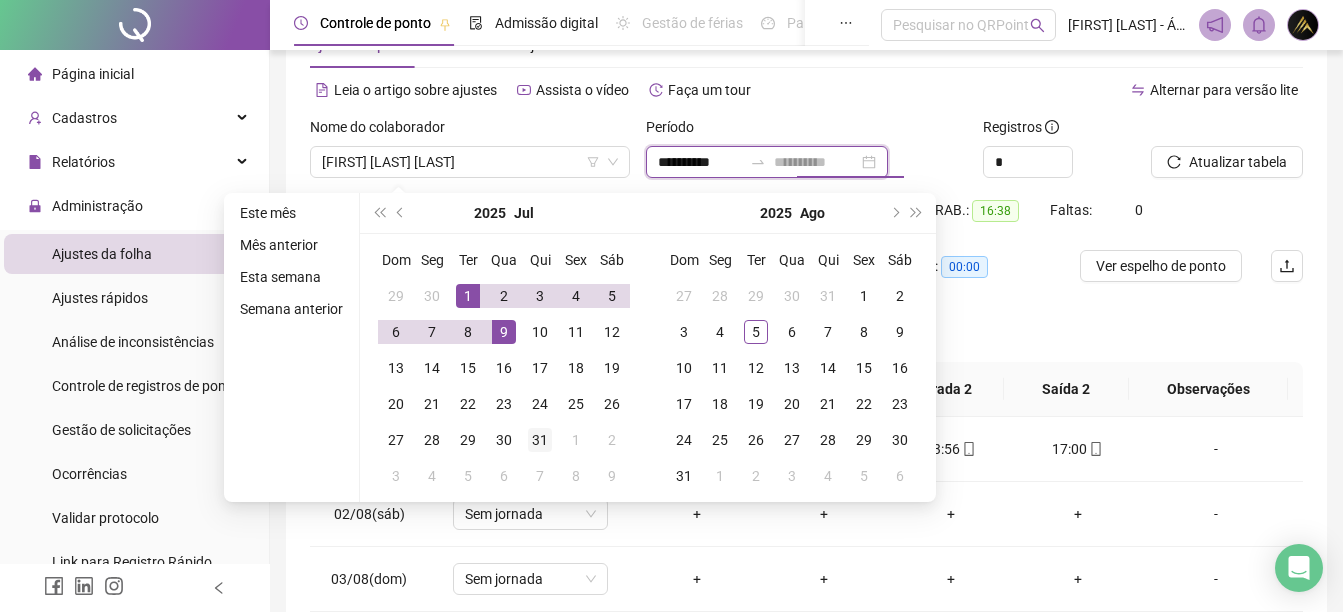 type on "**********" 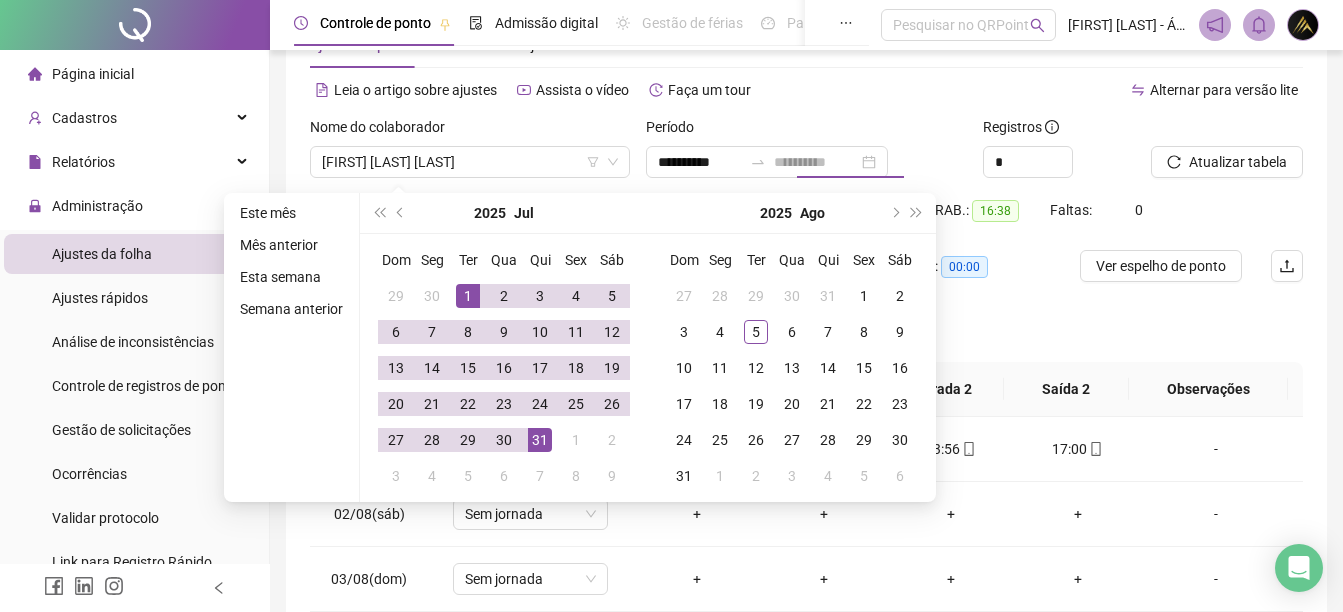 click on "31" at bounding box center [540, 440] 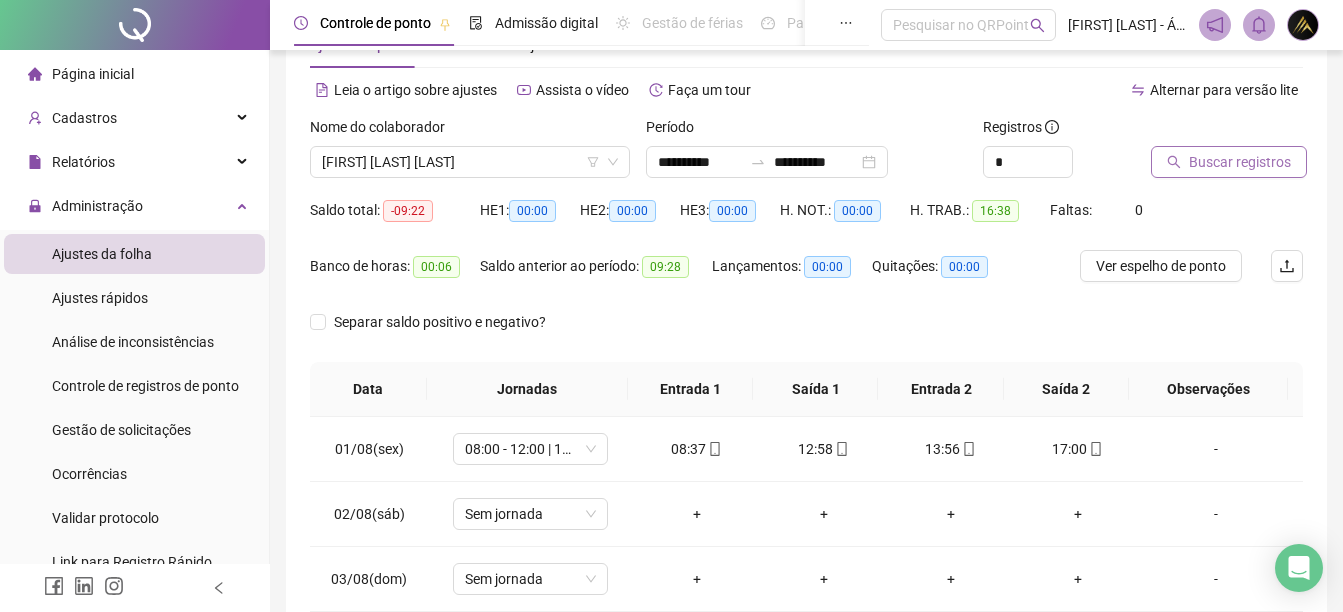 click on "Buscar registros" at bounding box center [1229, 162] 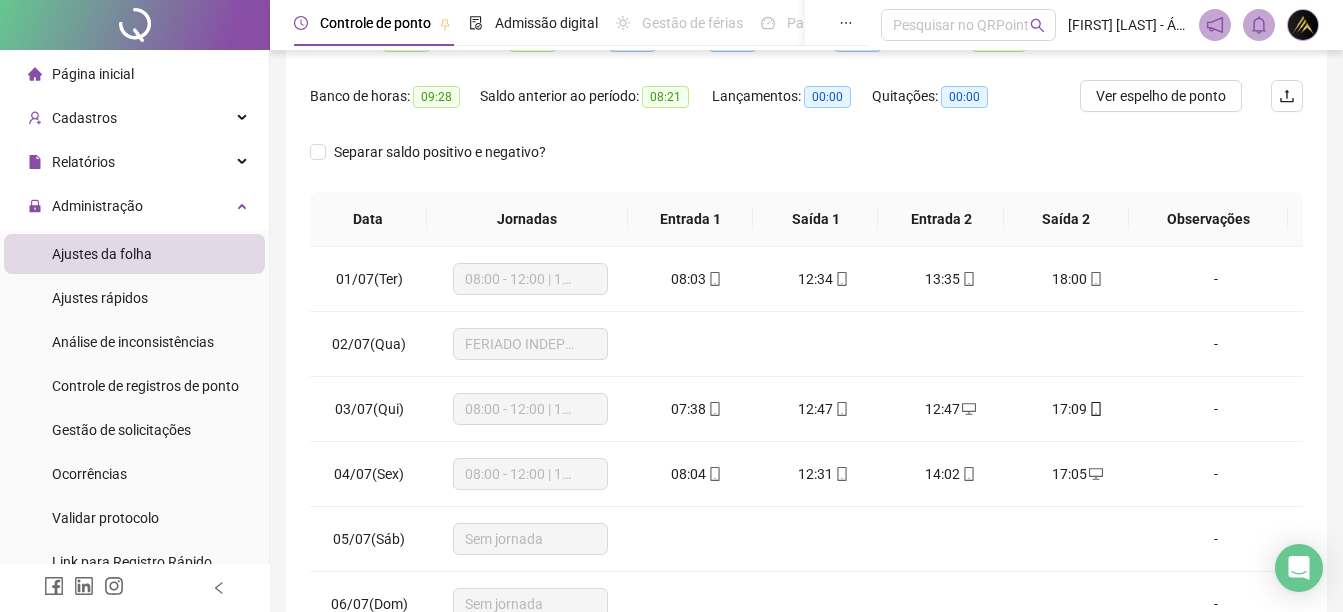 scroll, scrollTop: 410, scrollLeft: 0, axis: vertical 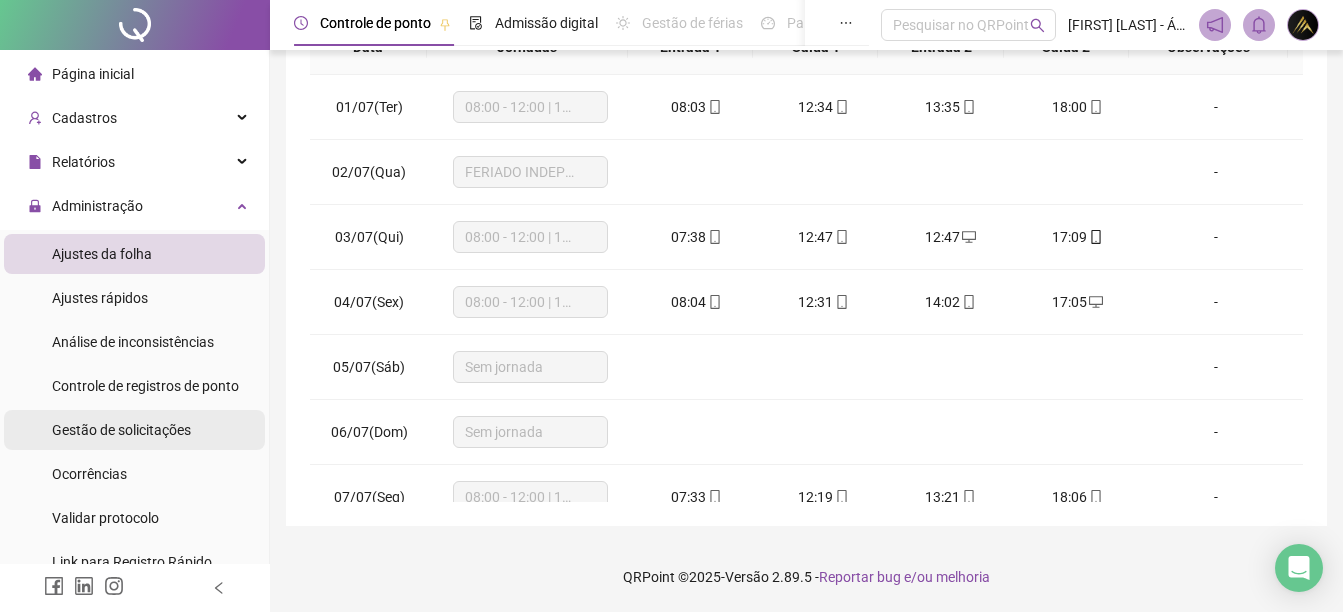 click on "Gestão de solicitações" at bounding box center [121, 430] 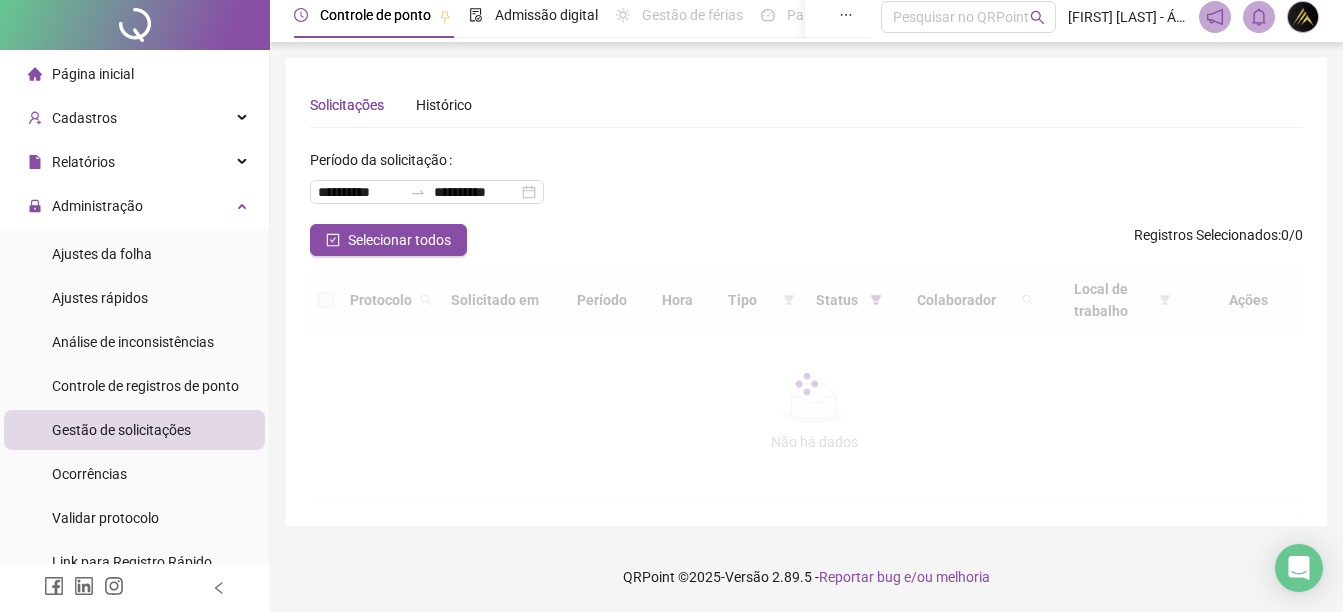 scroll, scrollTop: 0, scrollLeft: 0, axis: both 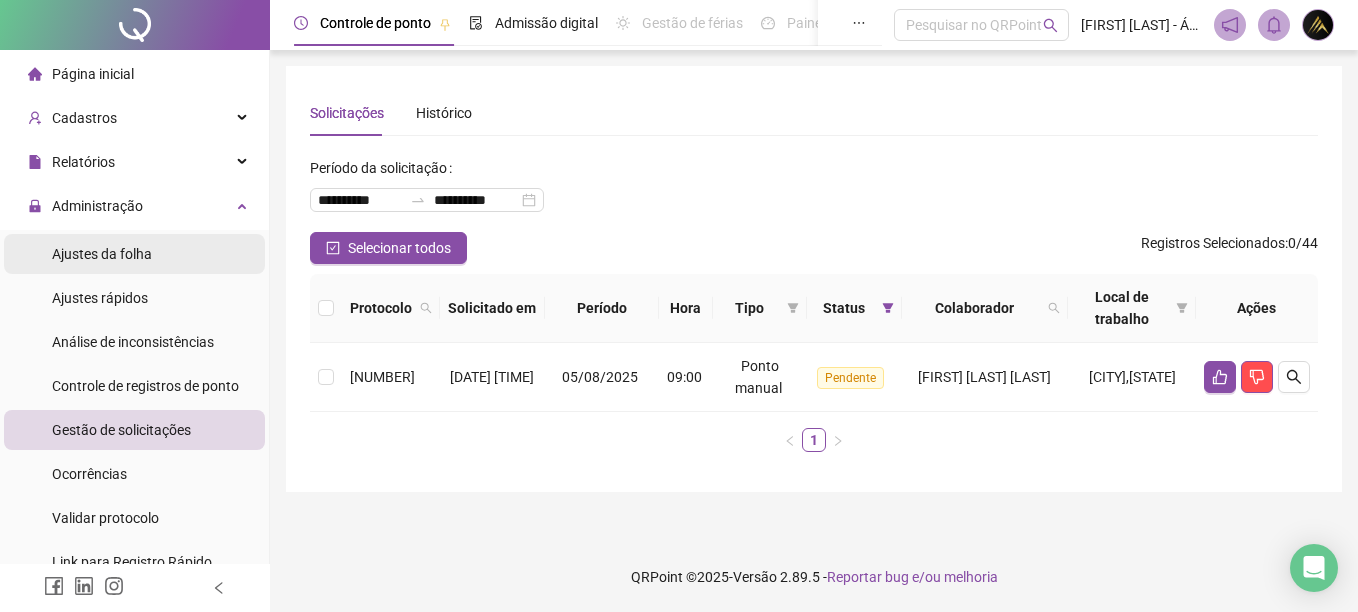 click on "Ajustes da folha" at bounding box center [102, 254] 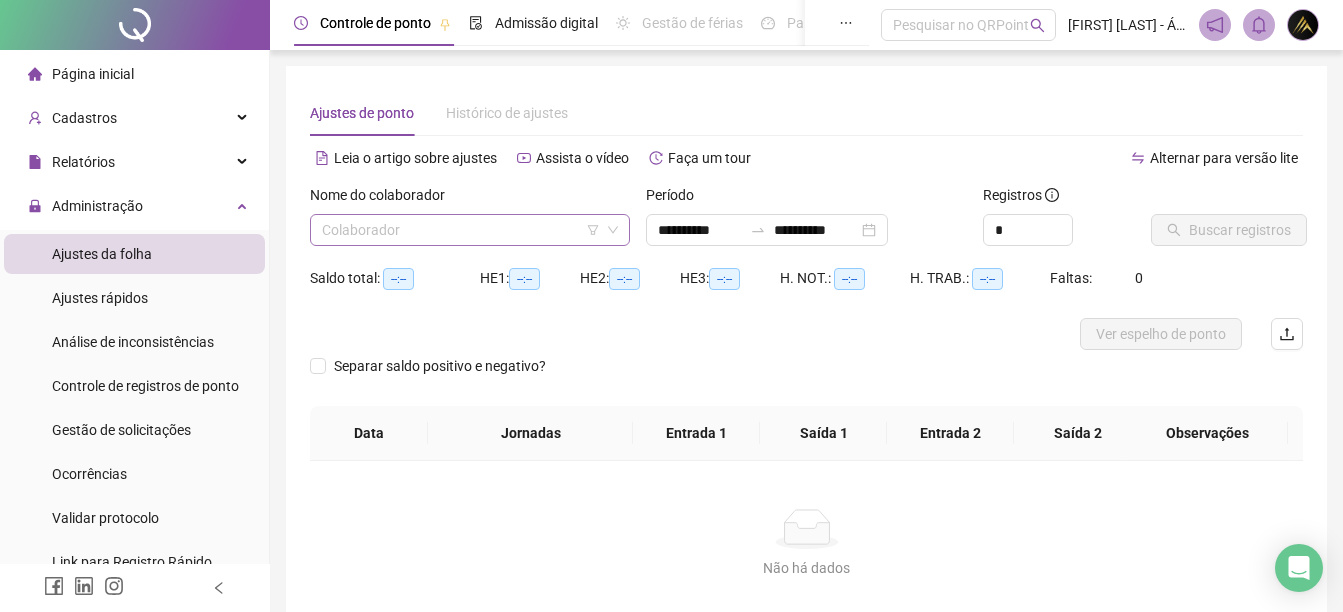 click at bounding box center [461, 230] 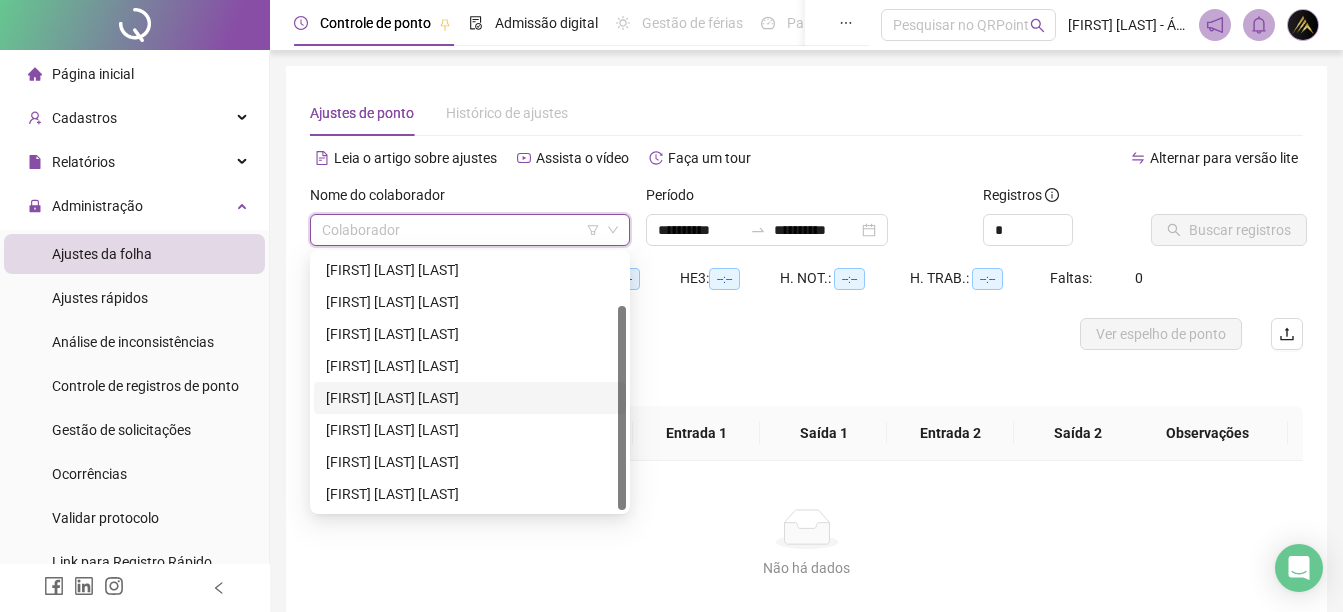 scroll, scrollTop: 0, scrollLeft: 0, axis: both 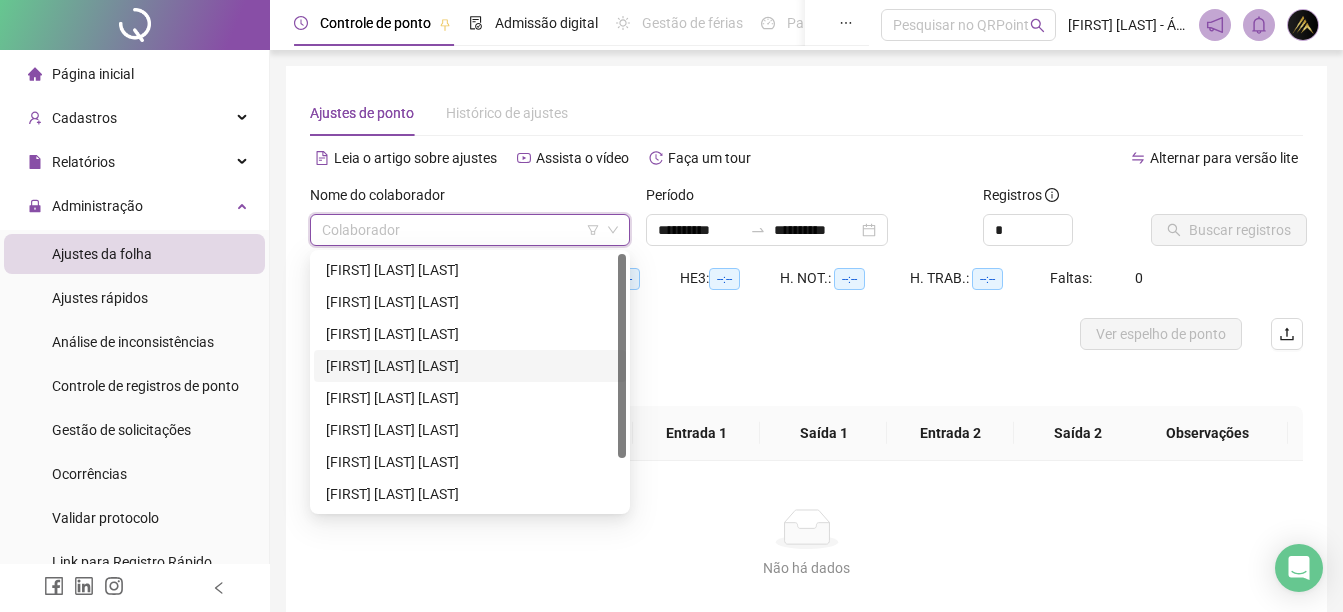 click on "[FIRST] [LAST] [LAST]" at bounding box center (470, 366) 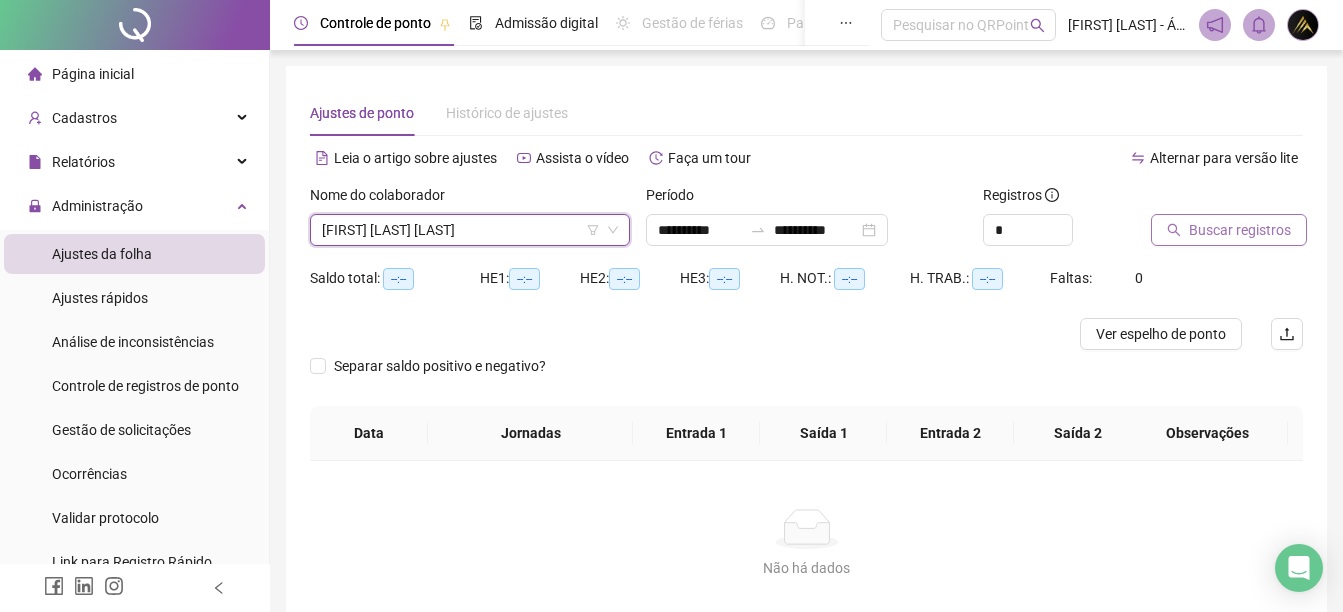 click on "Buscar registros" at bounding box center (1229, 230) 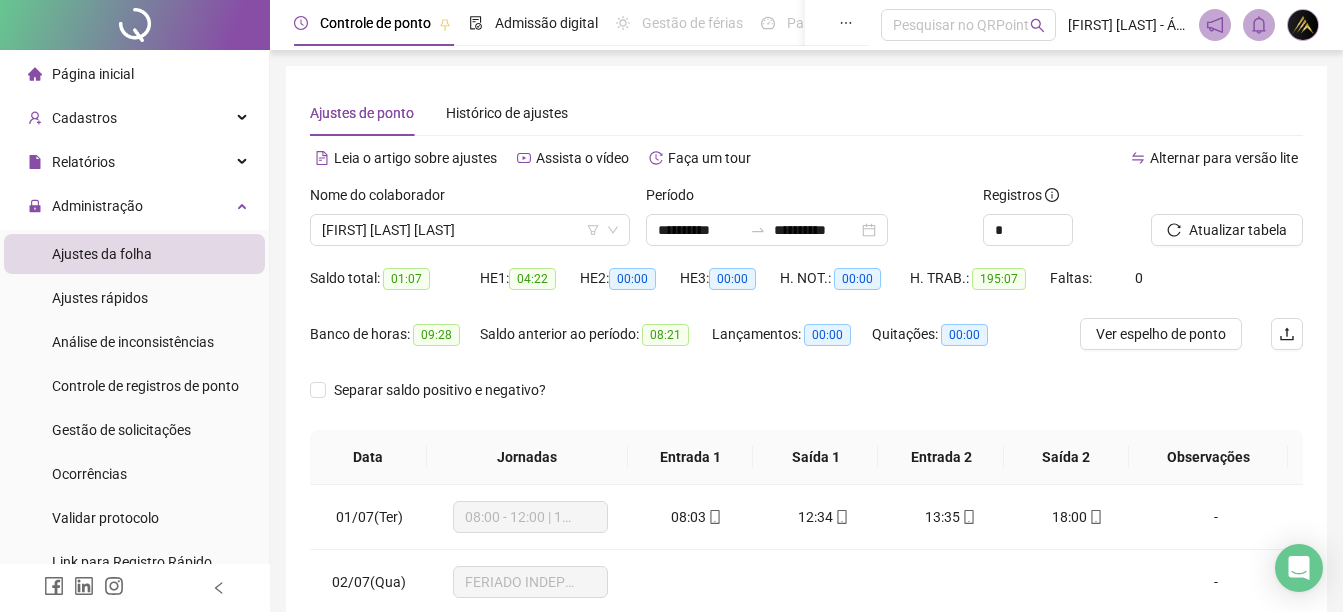 drag, startPoint x: 1159, startPoint y: 95, endPoint x: 1145, endPoint y: 87, distance: 16.124516 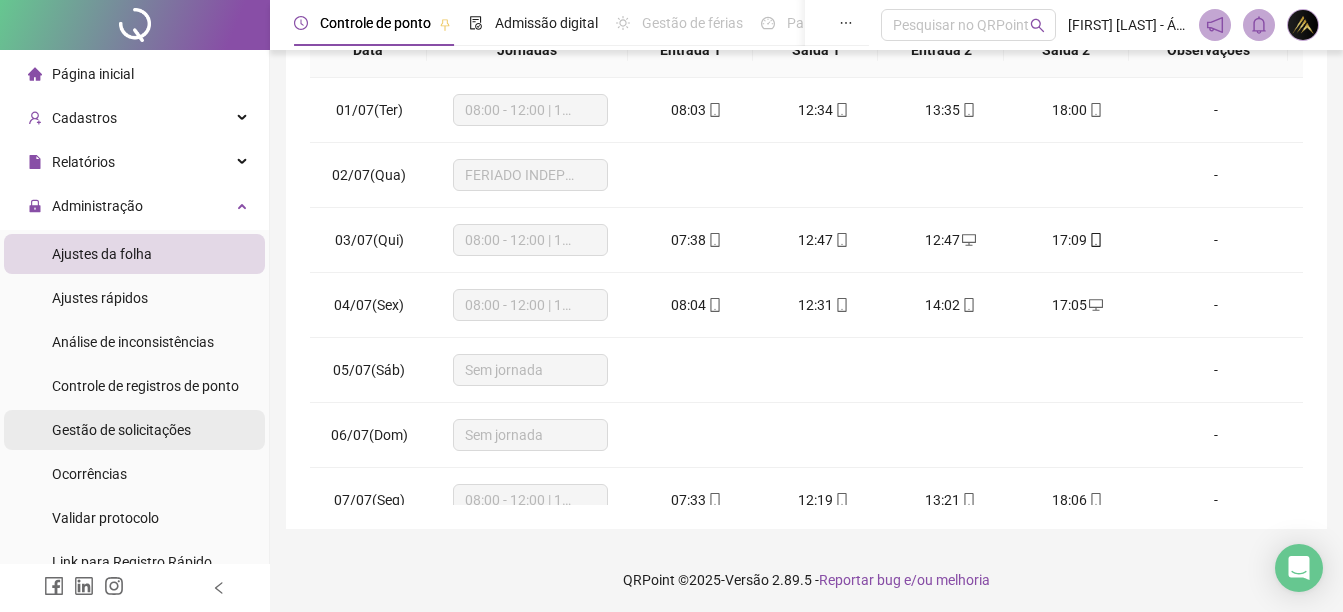 scroll, scrollTop: 410, scrollLeft: 0, axis: vertical 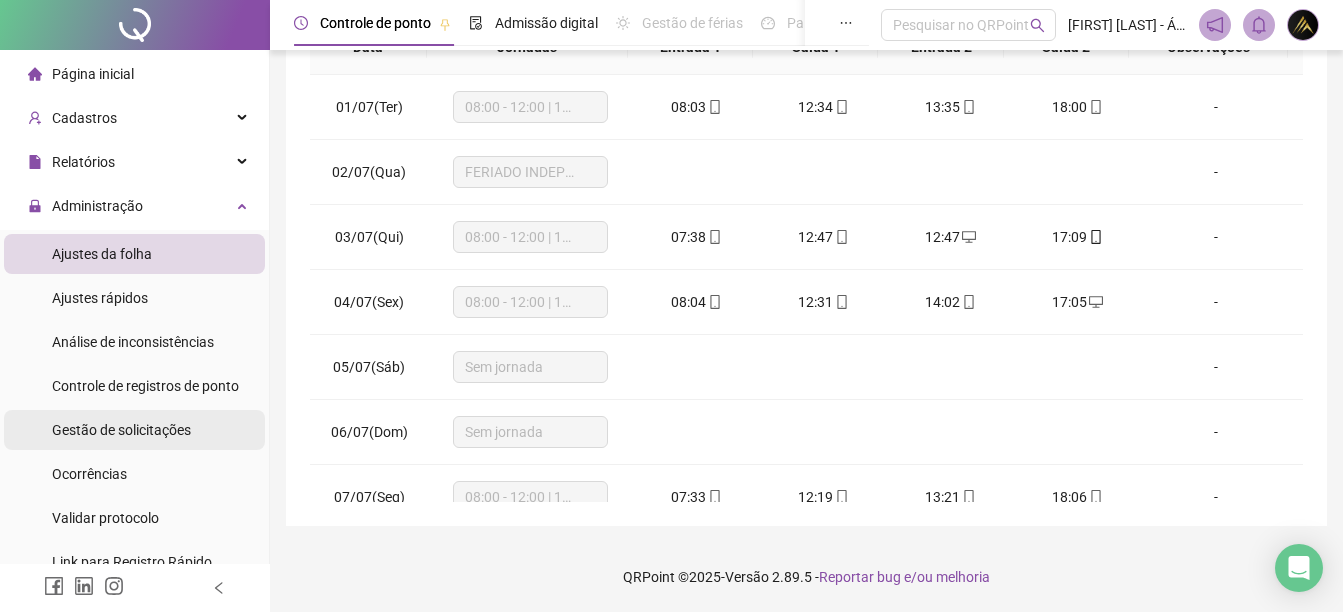 click on "Gestão de solicitações" at bounding box center (121, 430) 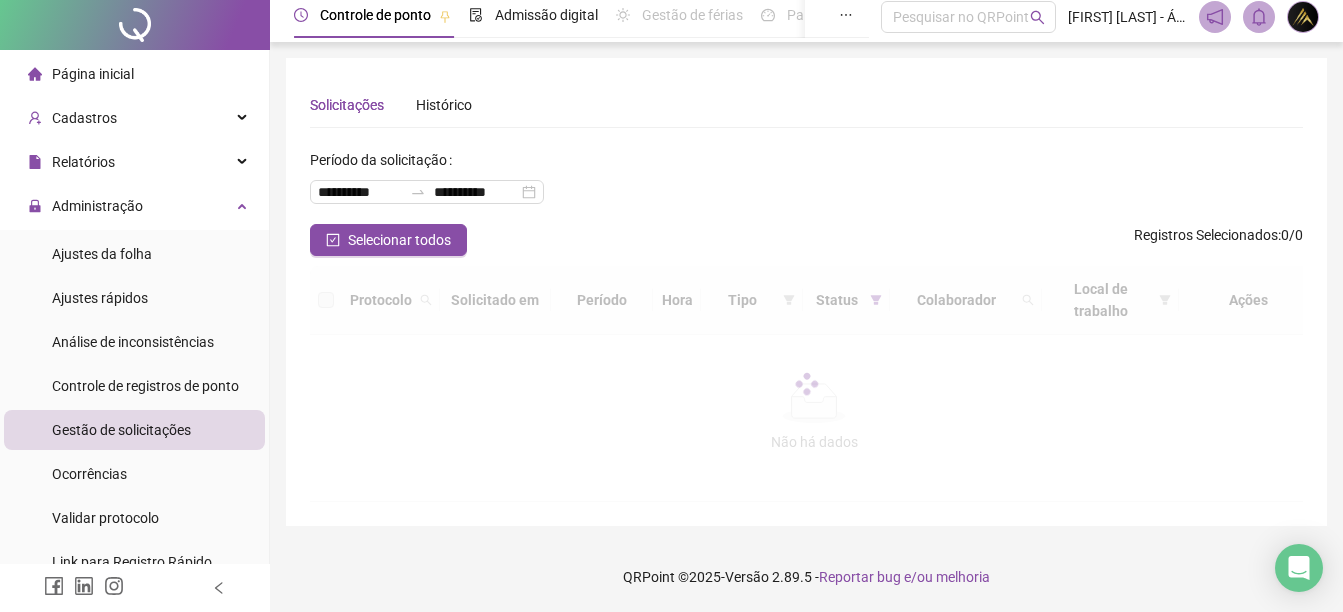scroll, scrollTop: 0, scrollLeft: 0, axis: both 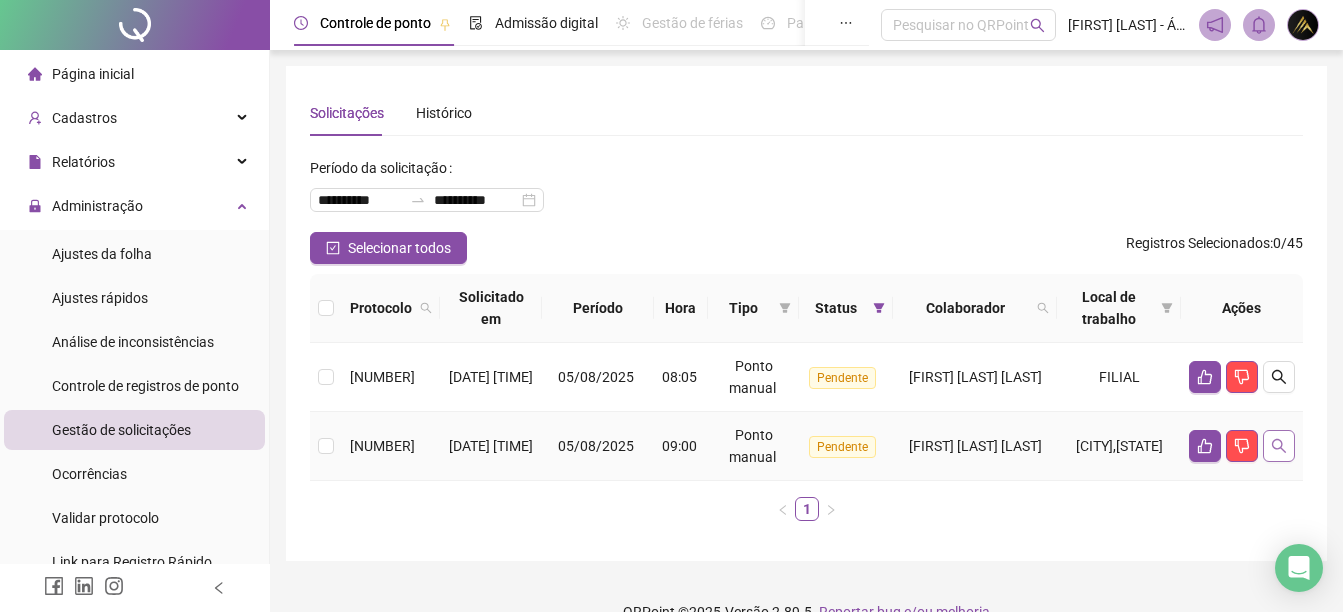 click 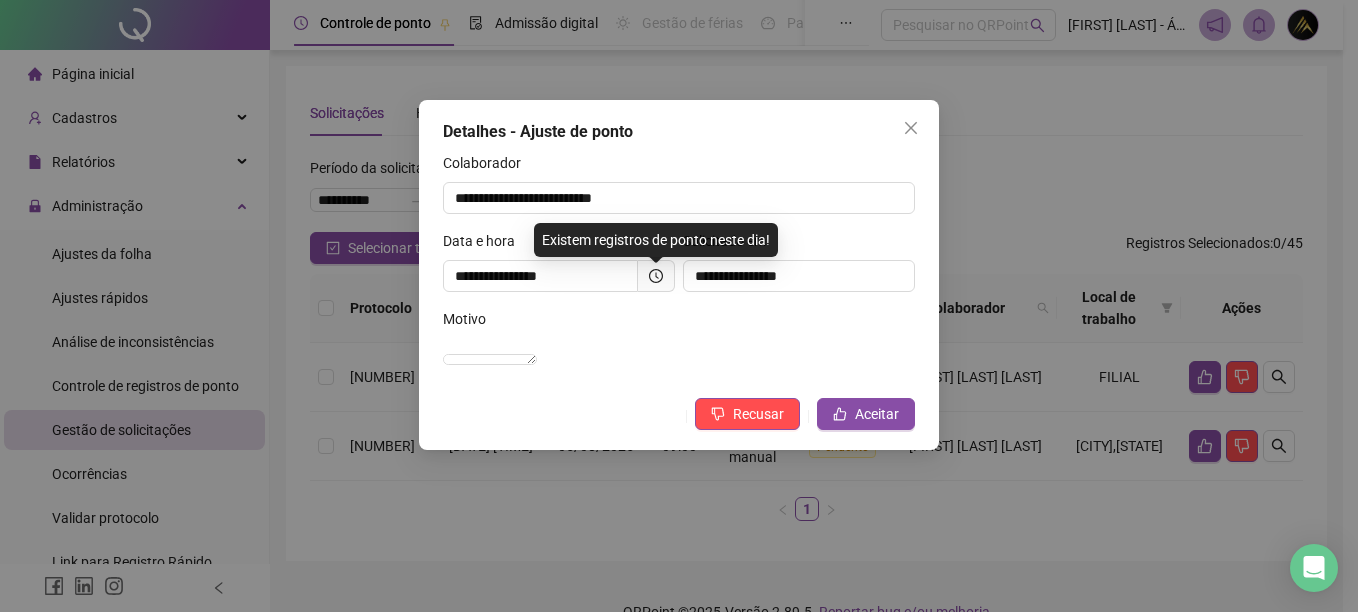 click on "Detalhes - Ajuste de ponto" at bounding box center (679, 132) 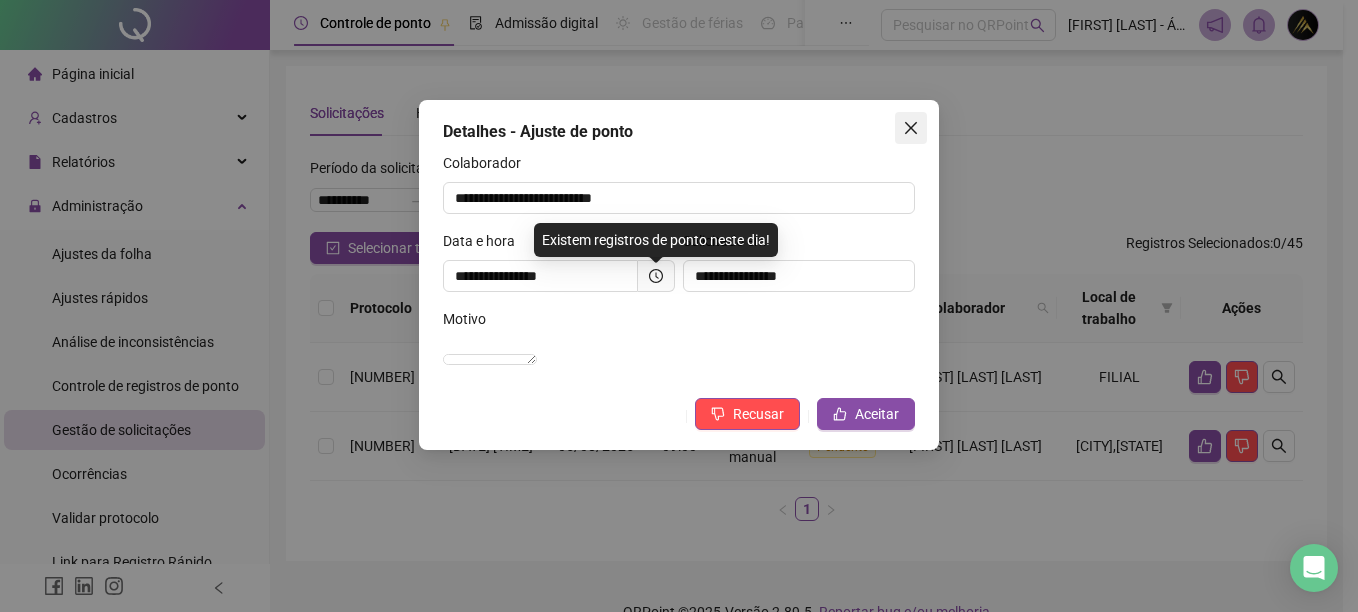 click at bounding box center [911, 128] 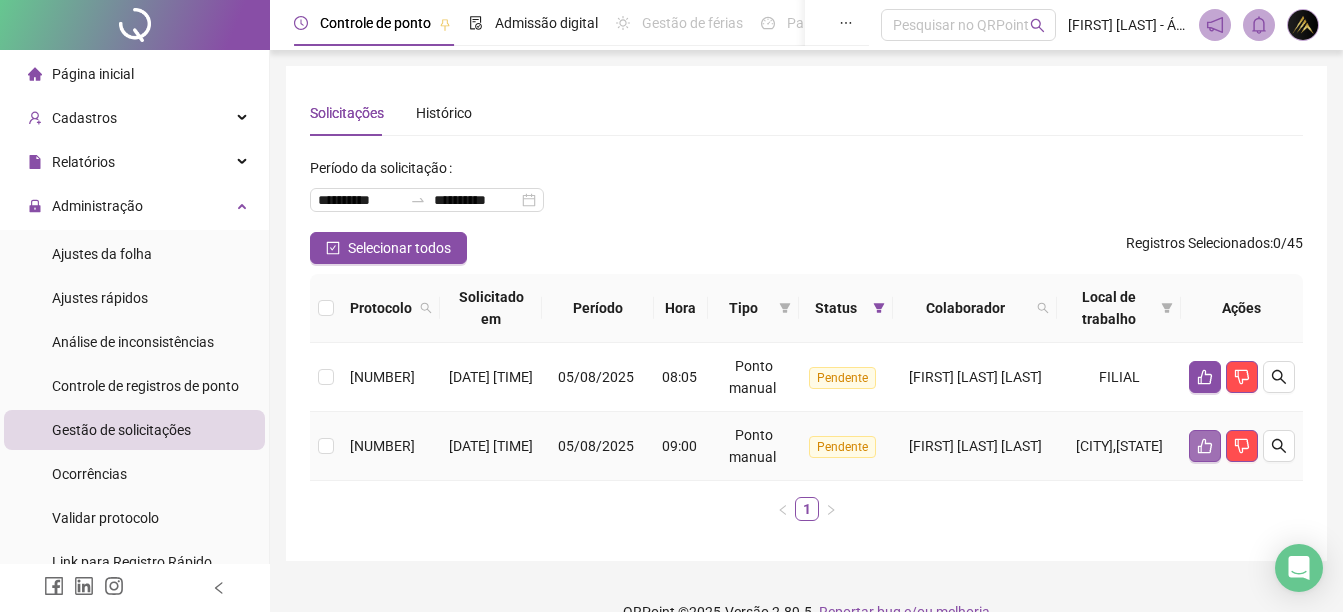 click at bounding box center (1205, 446) 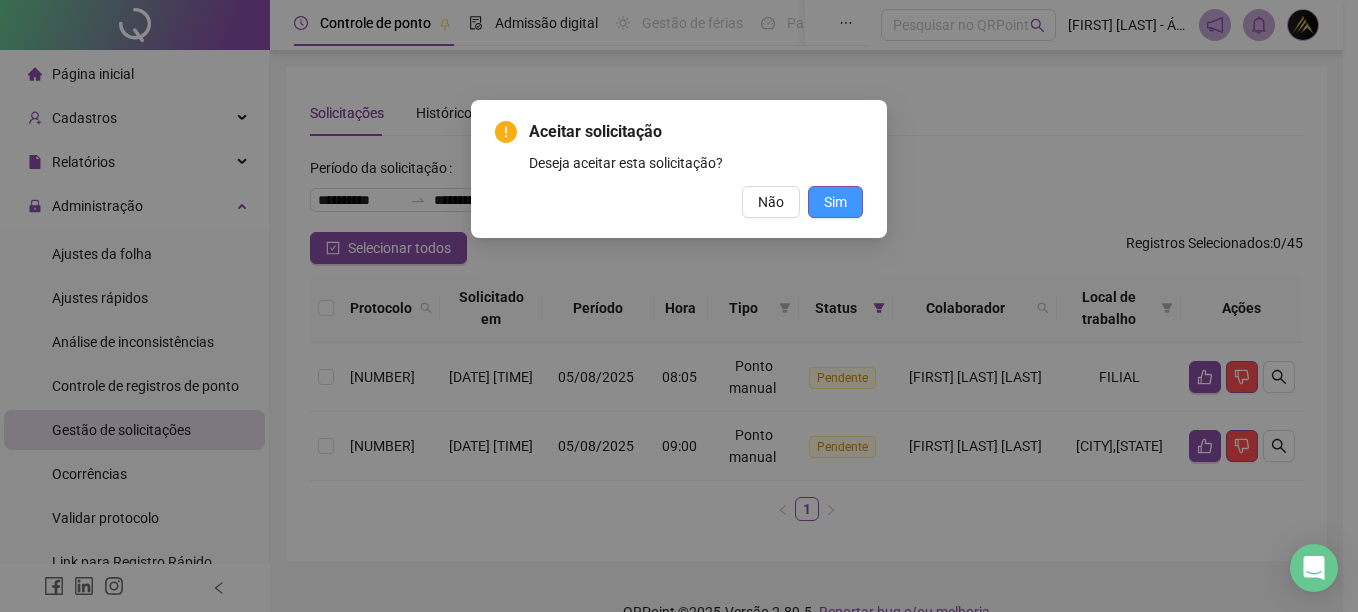 click on "Sim" at bounding box center (835, 202) 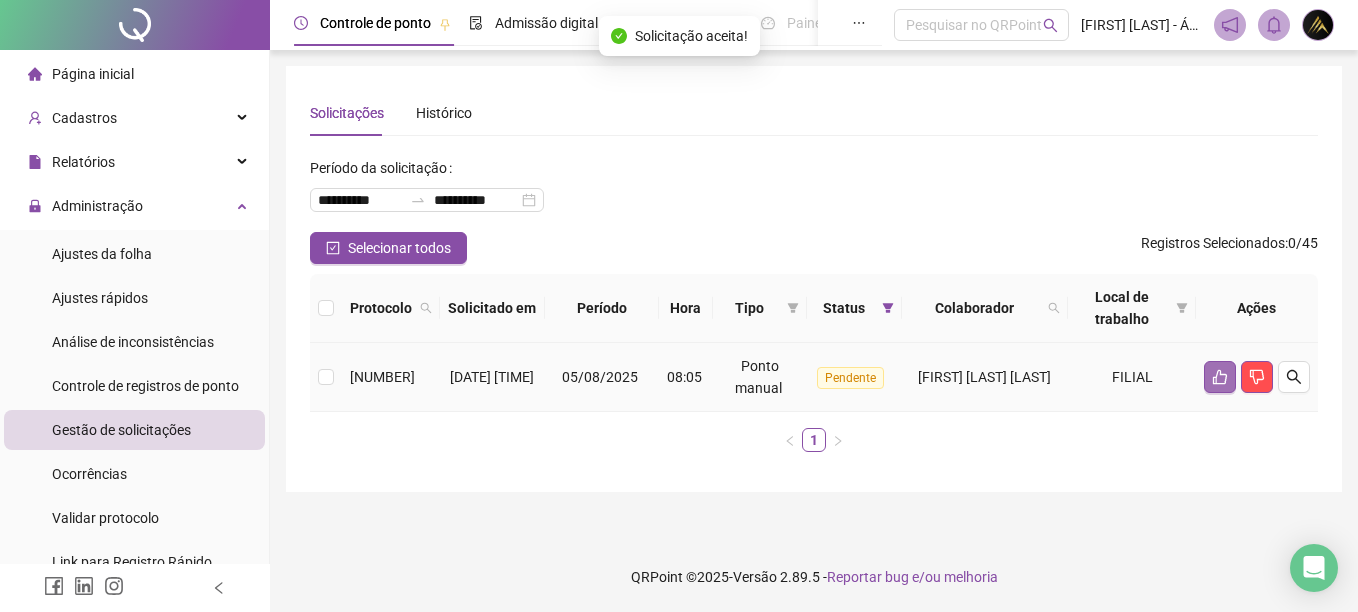 click 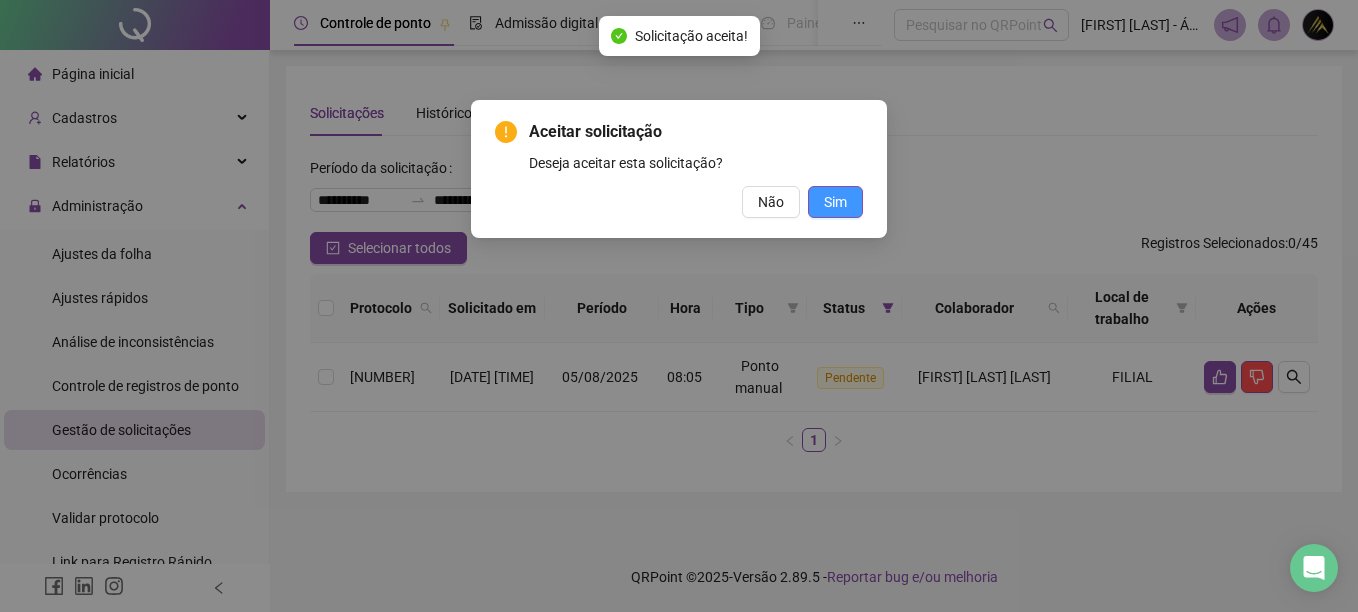 click on "Sim" at bounding box center (835, 202) 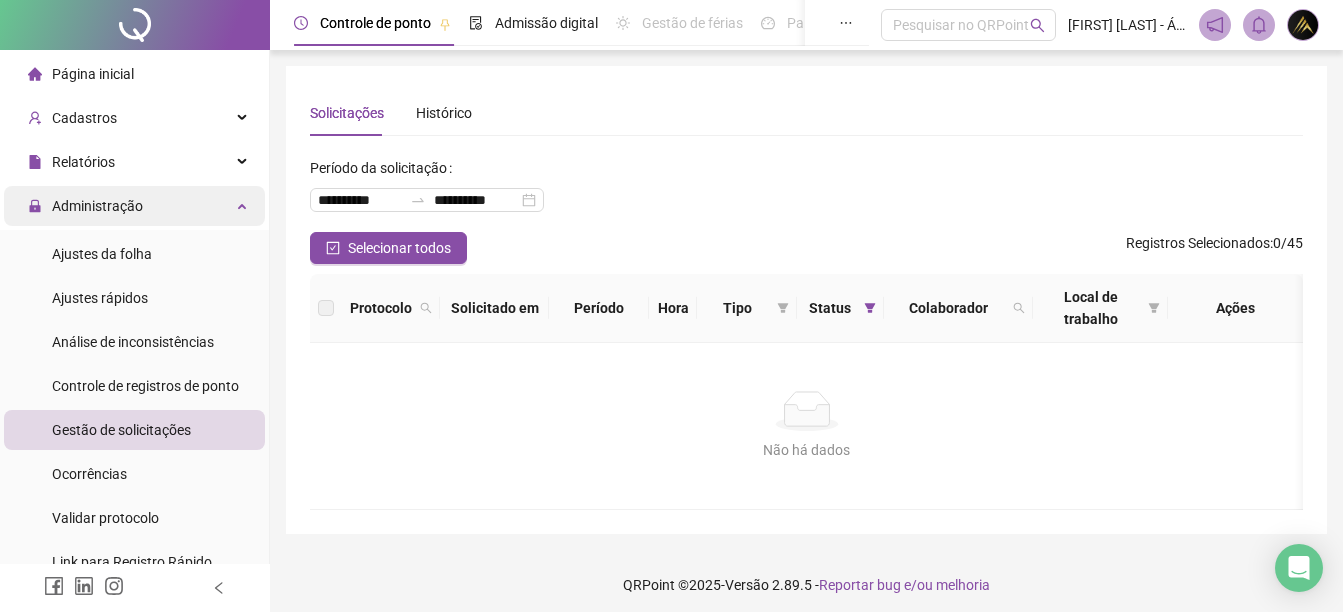 click on "Administração" at bounding box center (134, 206) 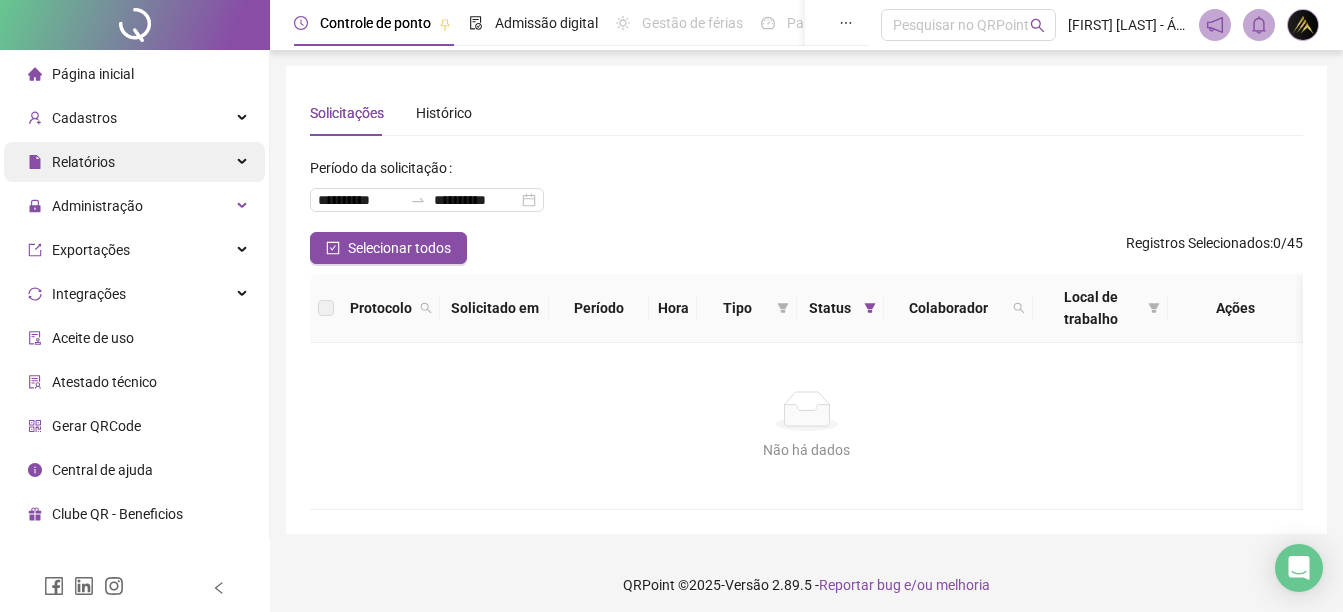 click on "Relatórios" at bounding box center (134, 162) 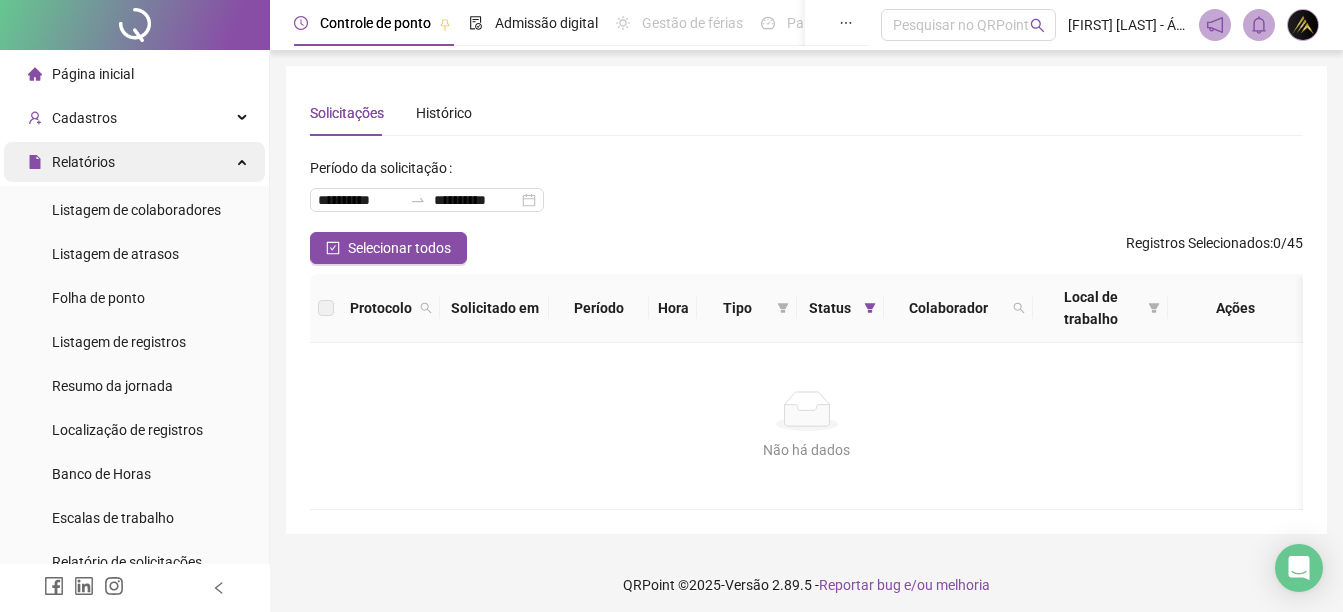 click on "Relatórios" at bounding box center (134, 162) 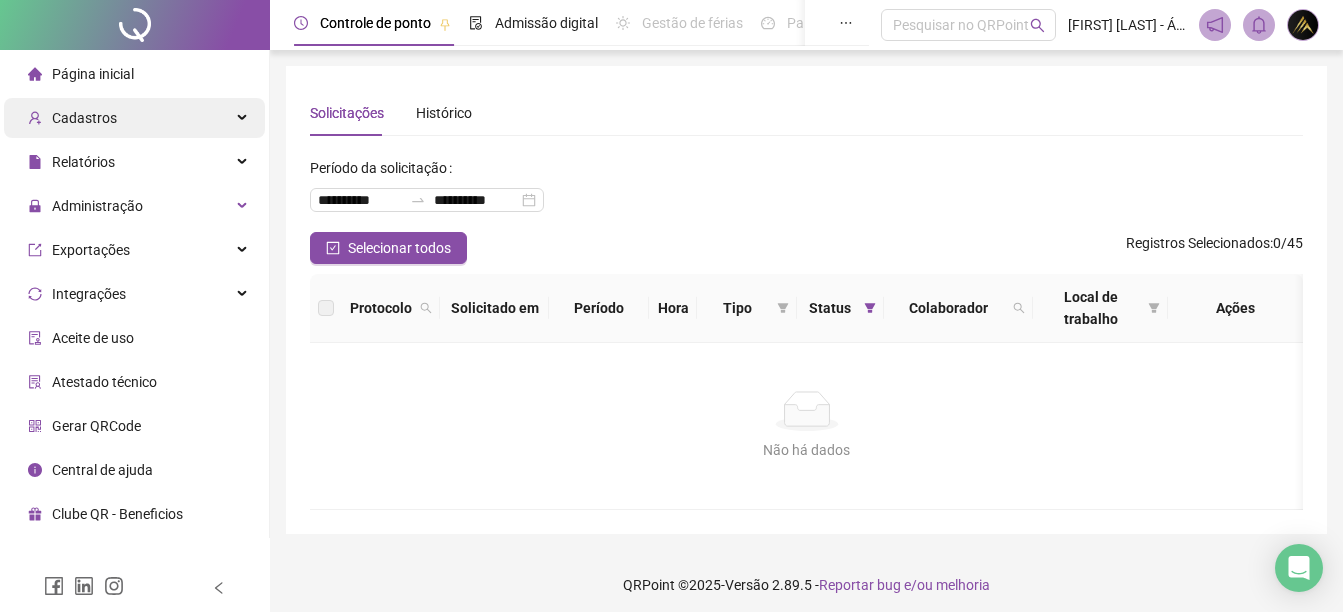 click on "Cadastros" at bounding box center [134, 118] 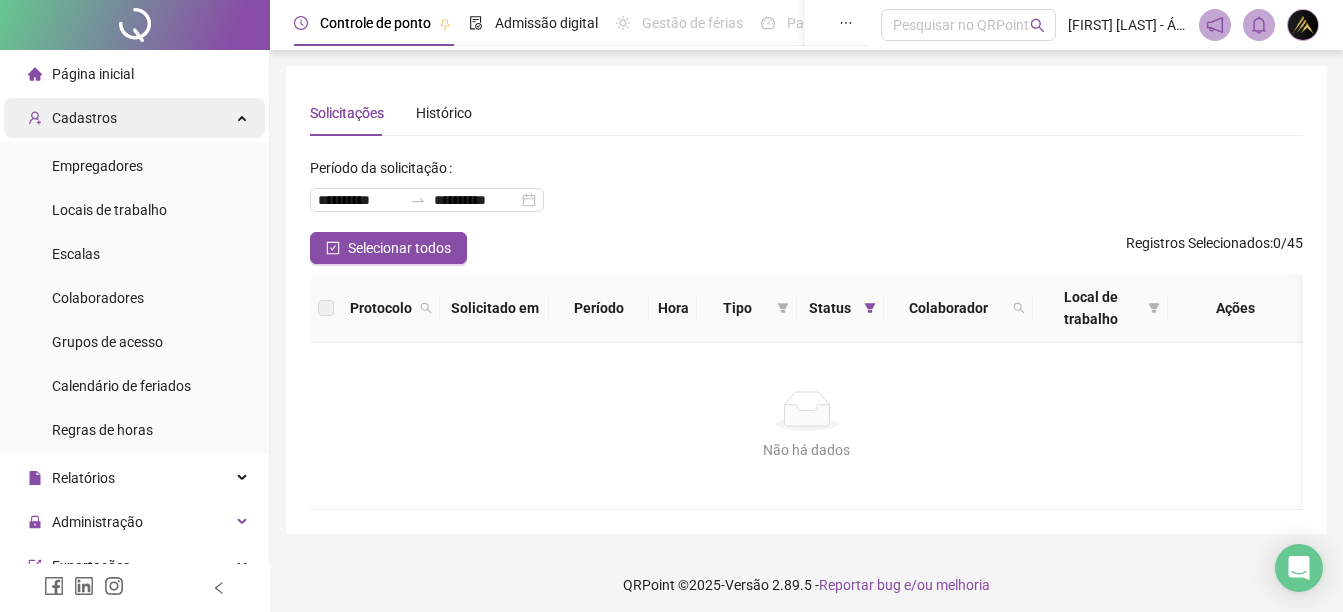 click on "Cadastros" at bounding box center (134, 118) 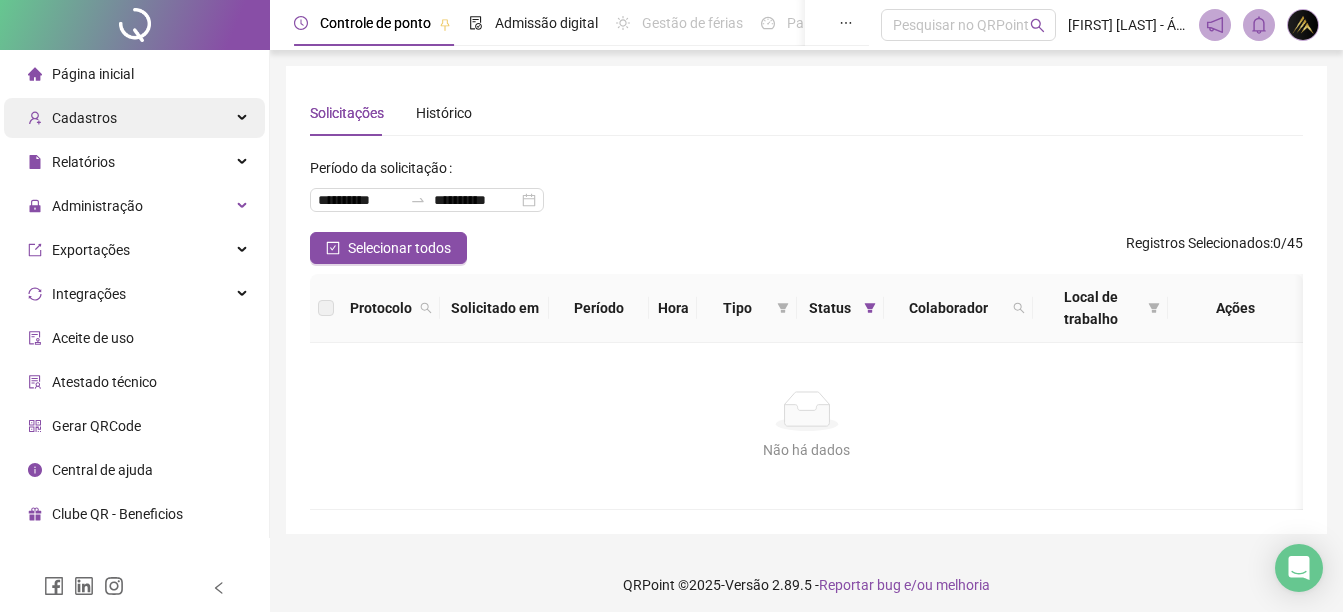 click on "Cadastros" at bounding box center (134, 118) 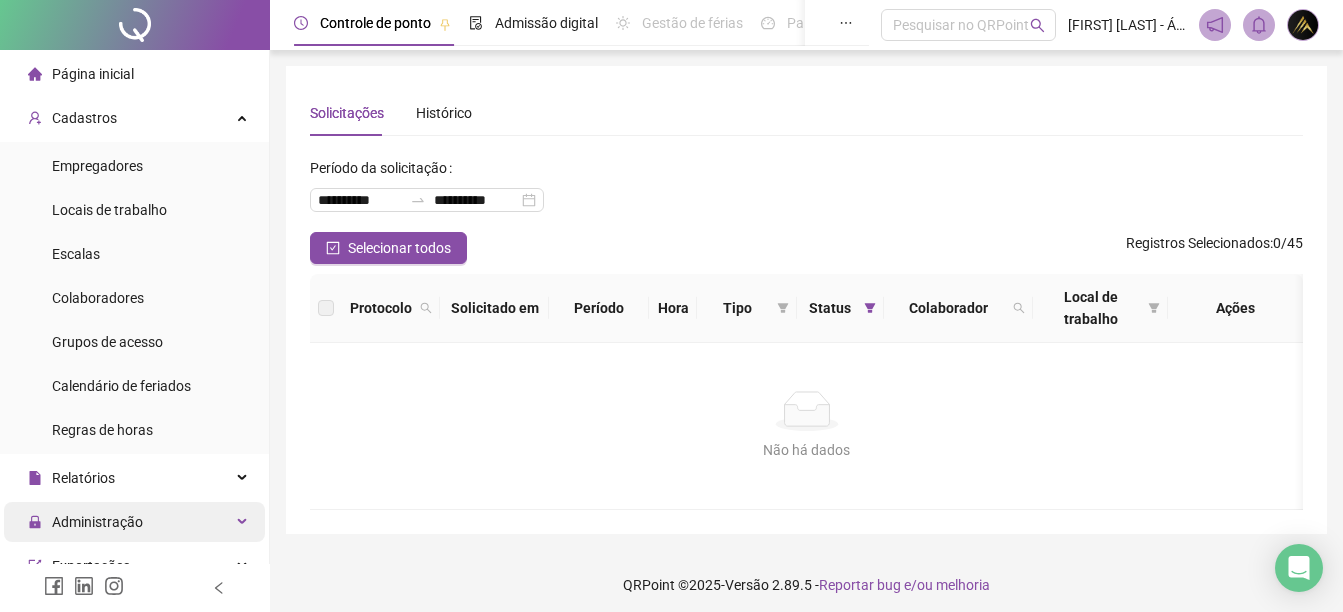 scroll, scrollTop: 100, scrollLeft: 0, axis: vertical 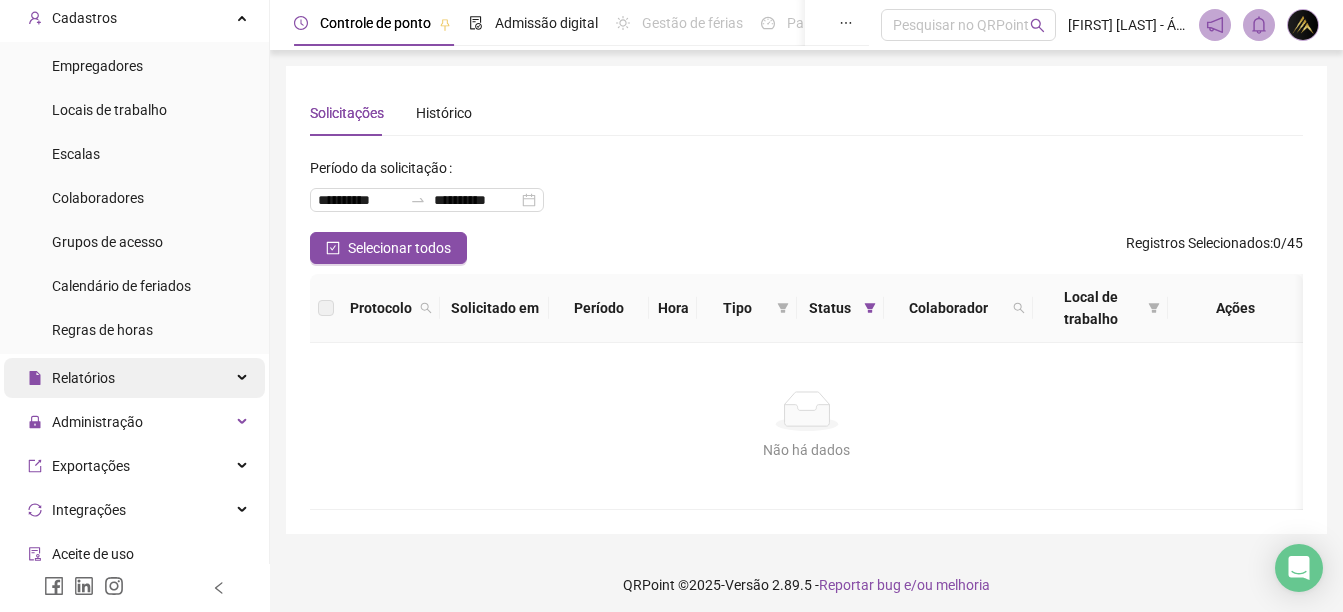 click on "Relatórios" at bounding box center (134, 378) 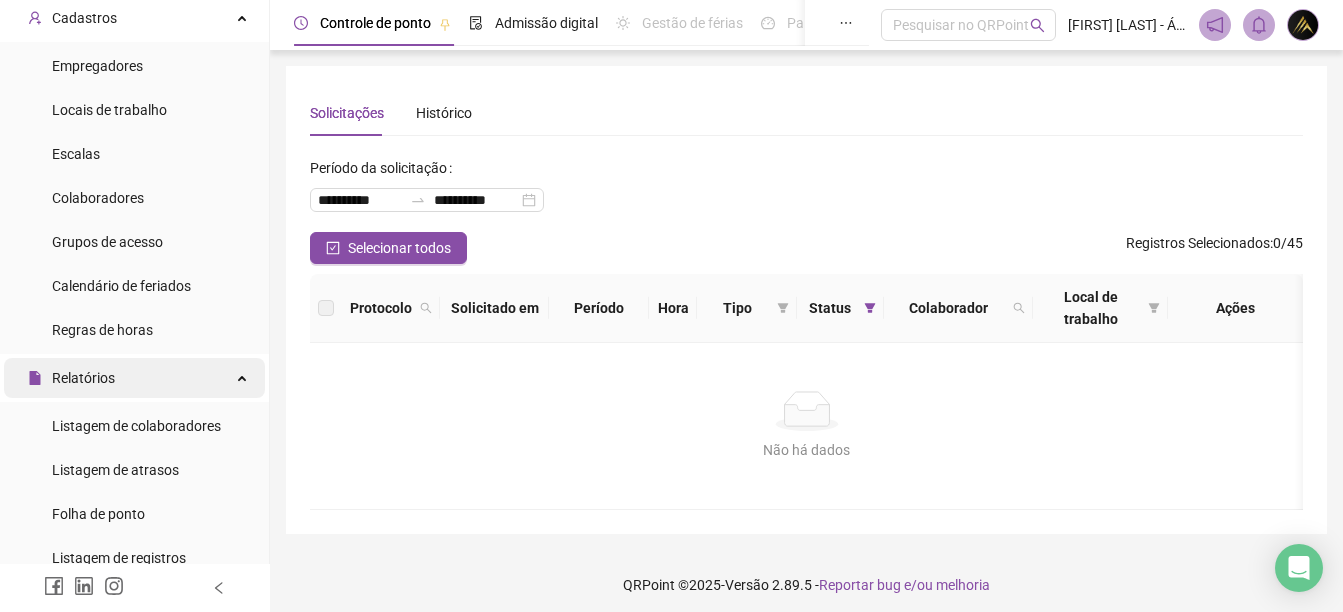 click on "Relatórios" at bounding box center [134, 378] 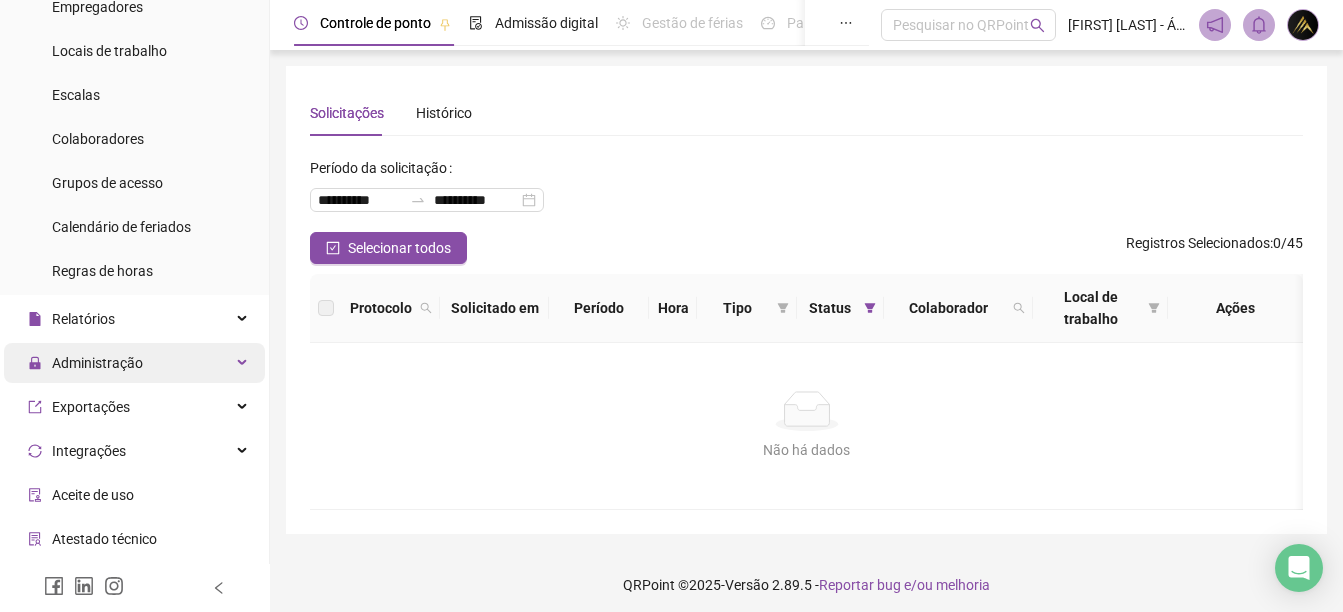 scroll, scrollTop: 242, scrollLeft: 0, axis: vertical 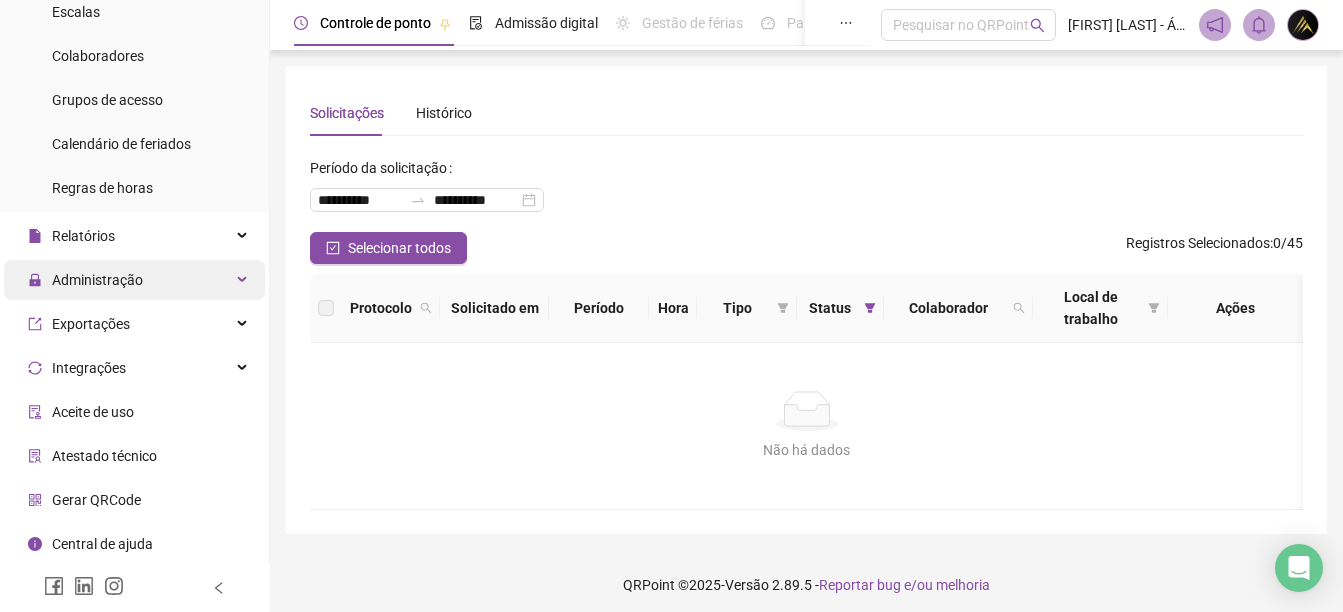 click on "Administração" at bounding box center (134, 280) 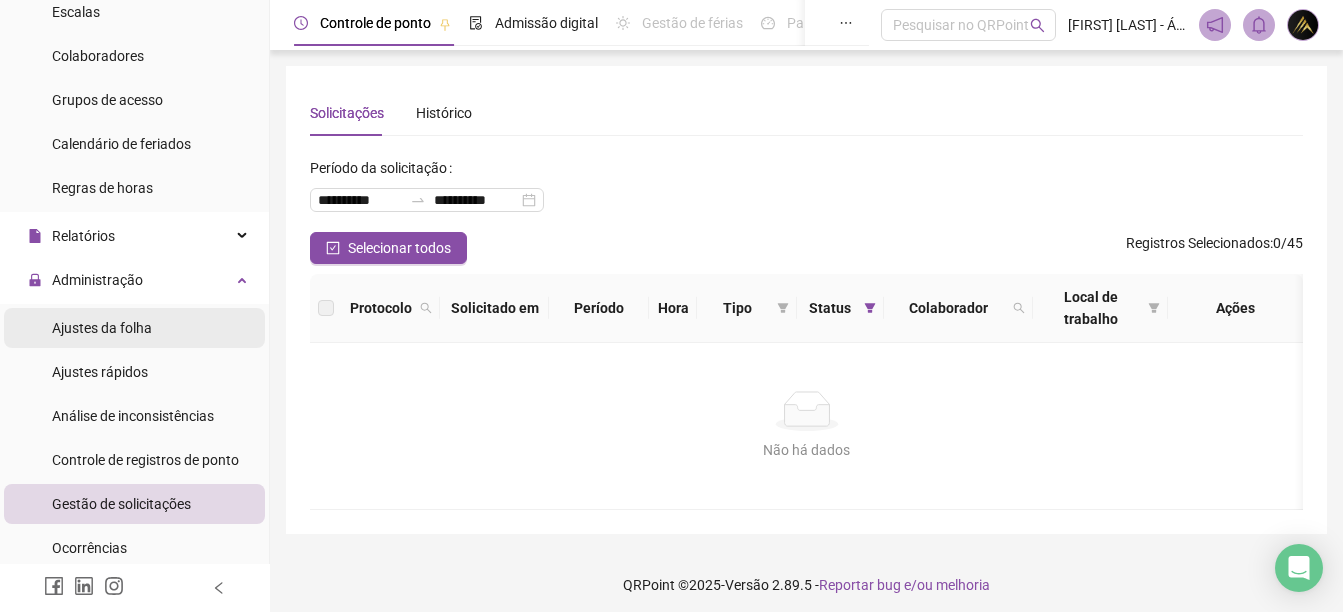 click on "Ajustes da folha" at bounding box center (134, 328) 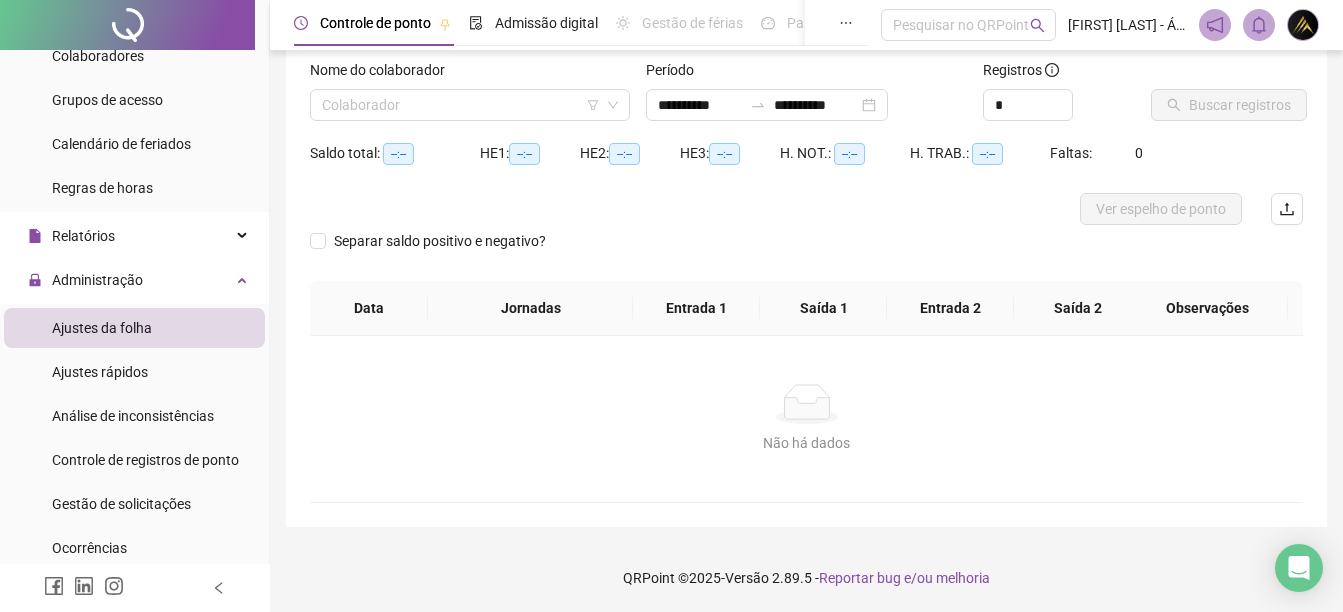 scroll, scrollTop: 126, scrollLeft: 0, axis: vertical 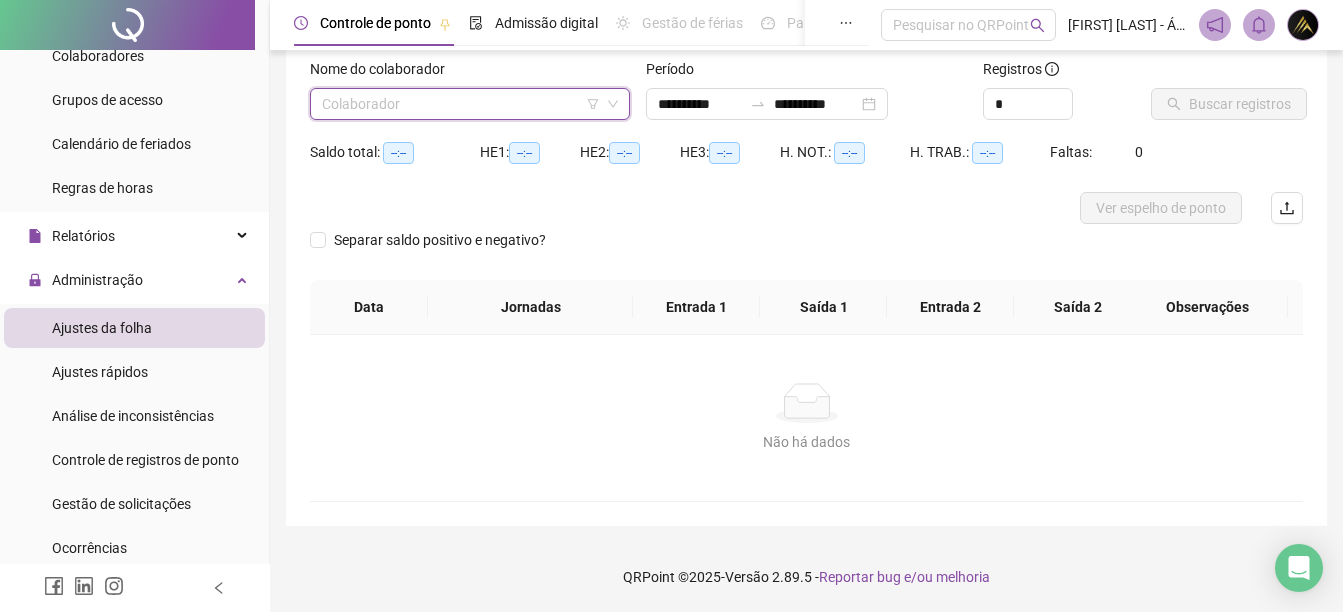 click at bounding box center [461, 104] 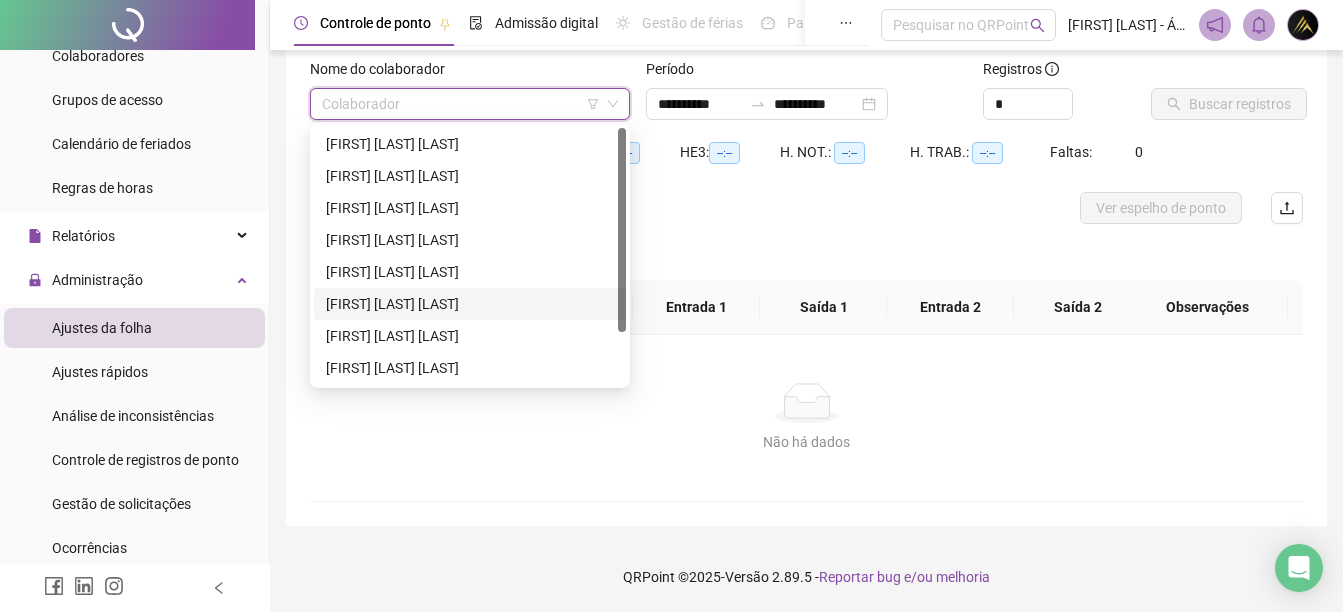 click on "[FIRST] [LAST] [LAST]" at bounding box center [470, 304] 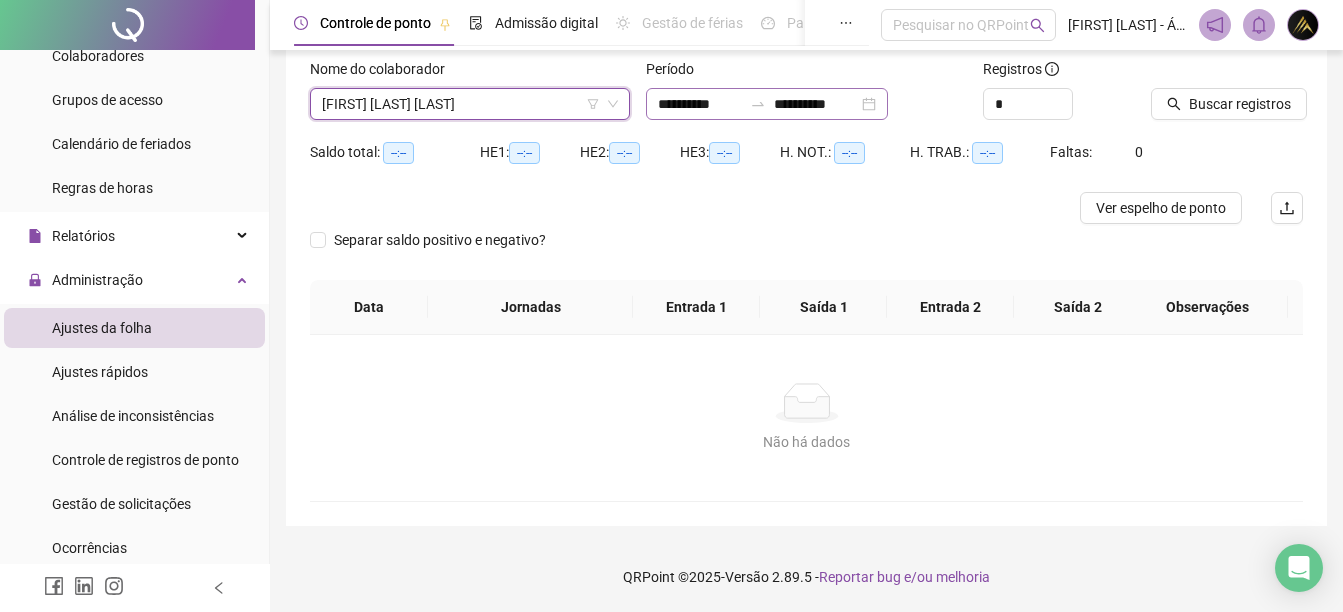 click on "**********" at bounding box center (767, 104) 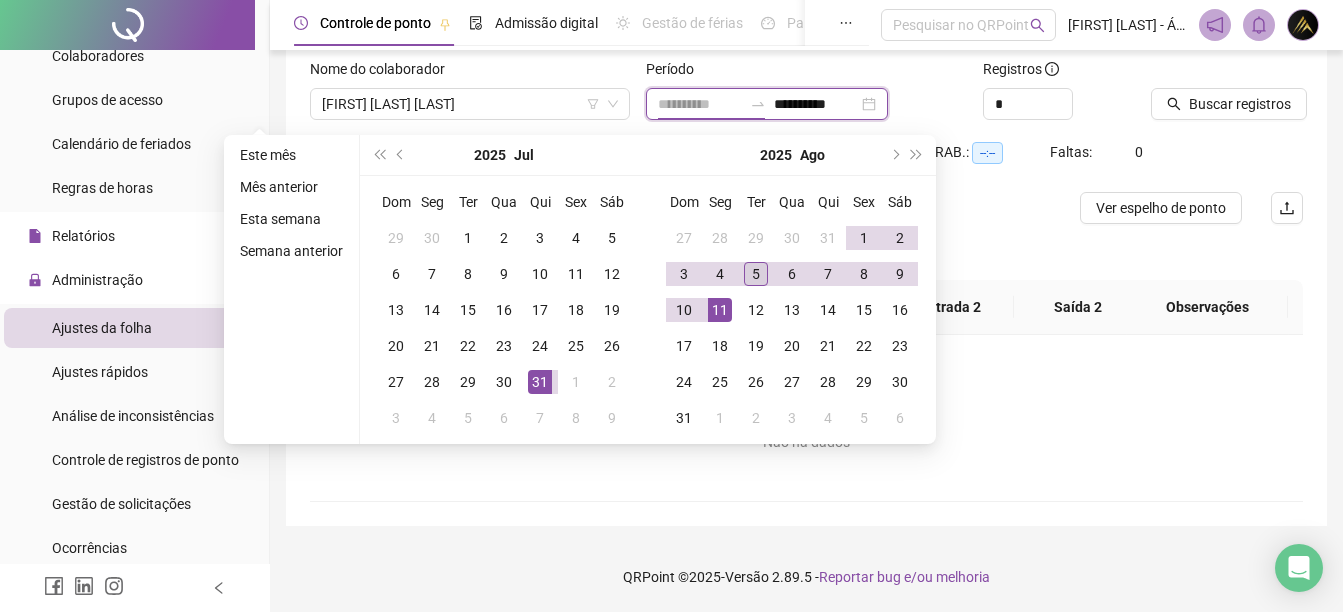 type on "**********" 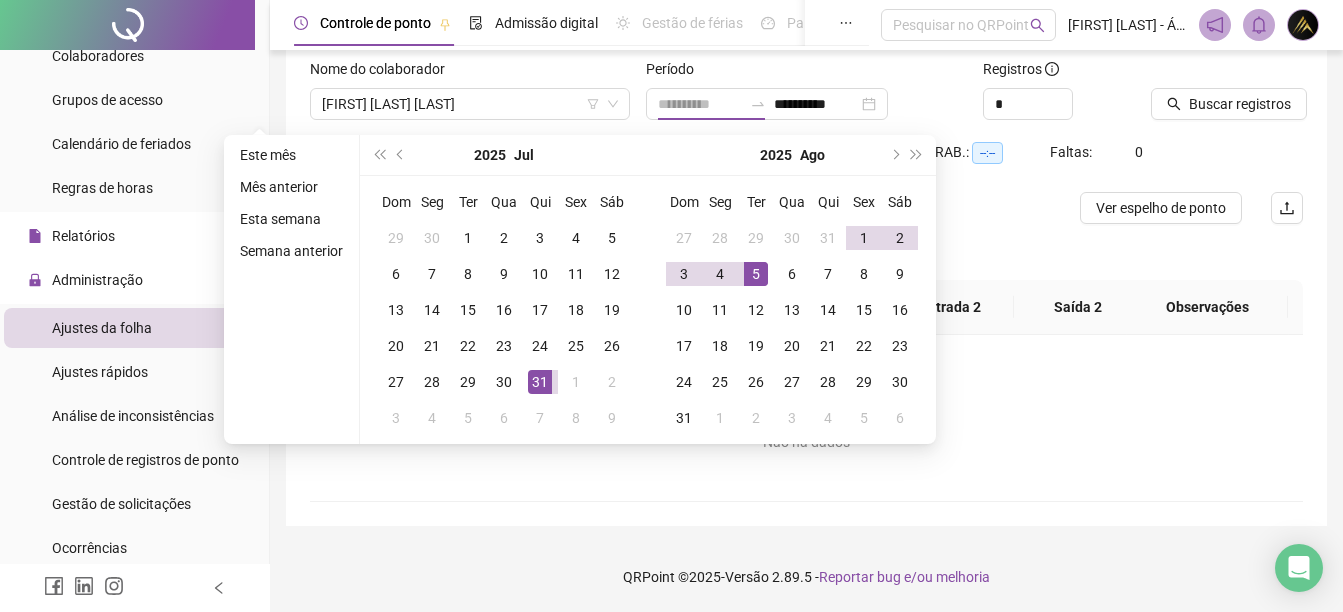 click on "5" at bounding box center [756, 274] 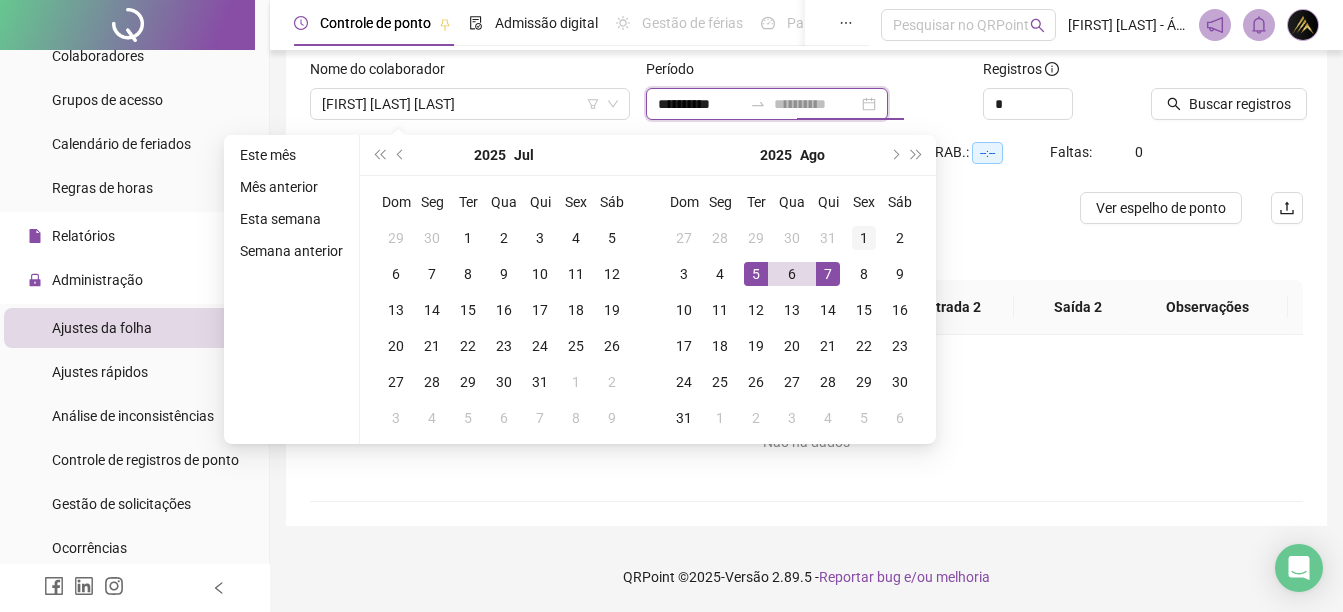 type on "**********" 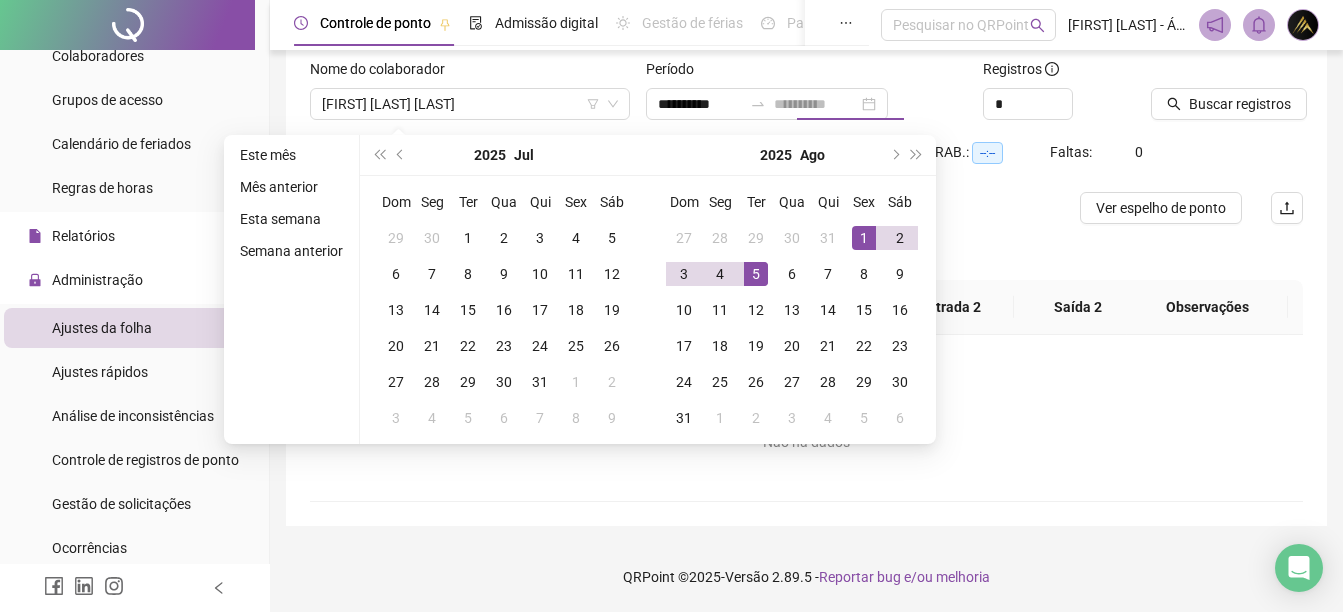 click on "1" at bounding box center [864, 238] 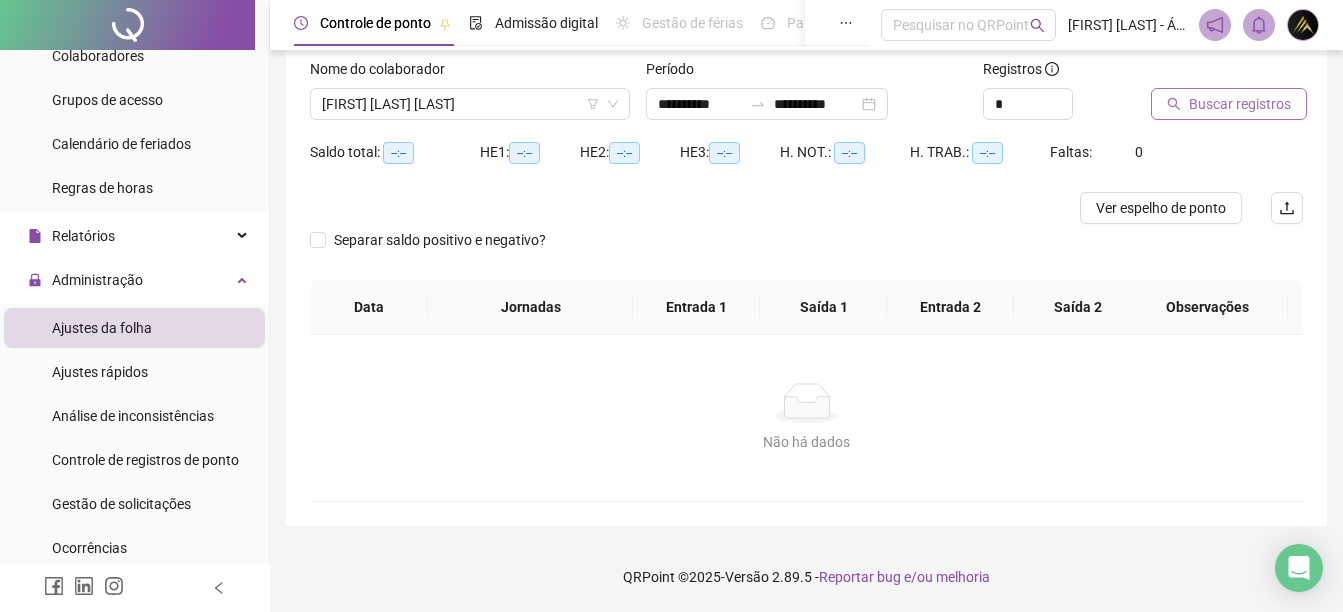click 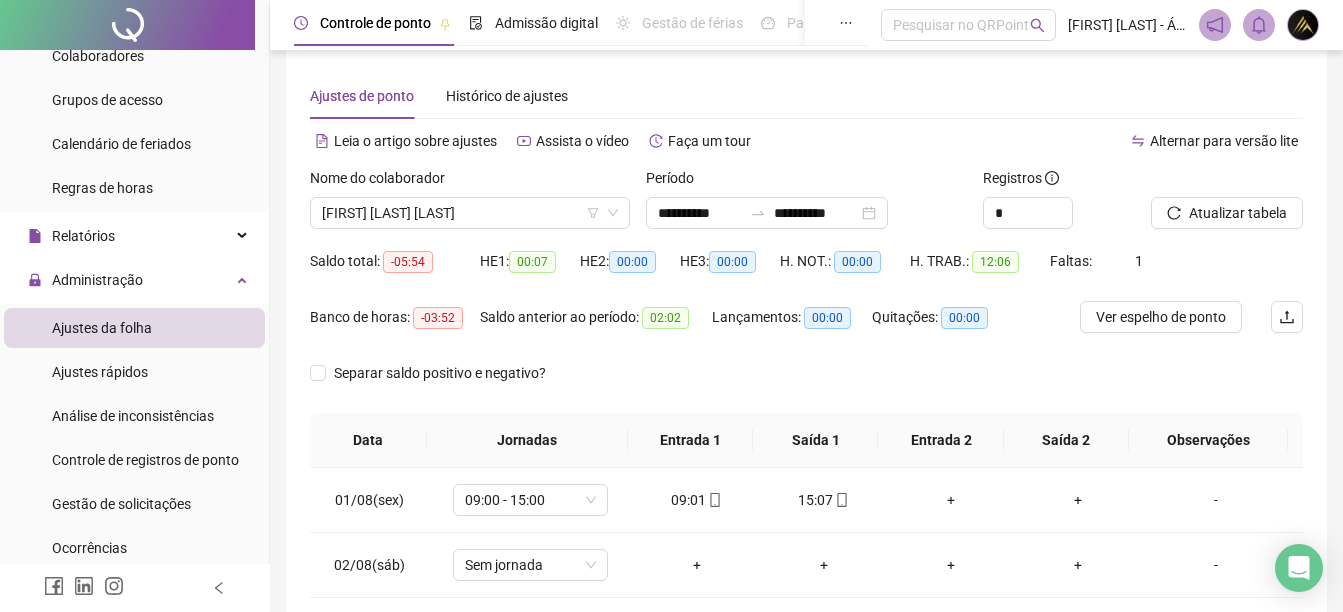 scroll, scrollTop: 0, scrollLeft: 0, axis: both 